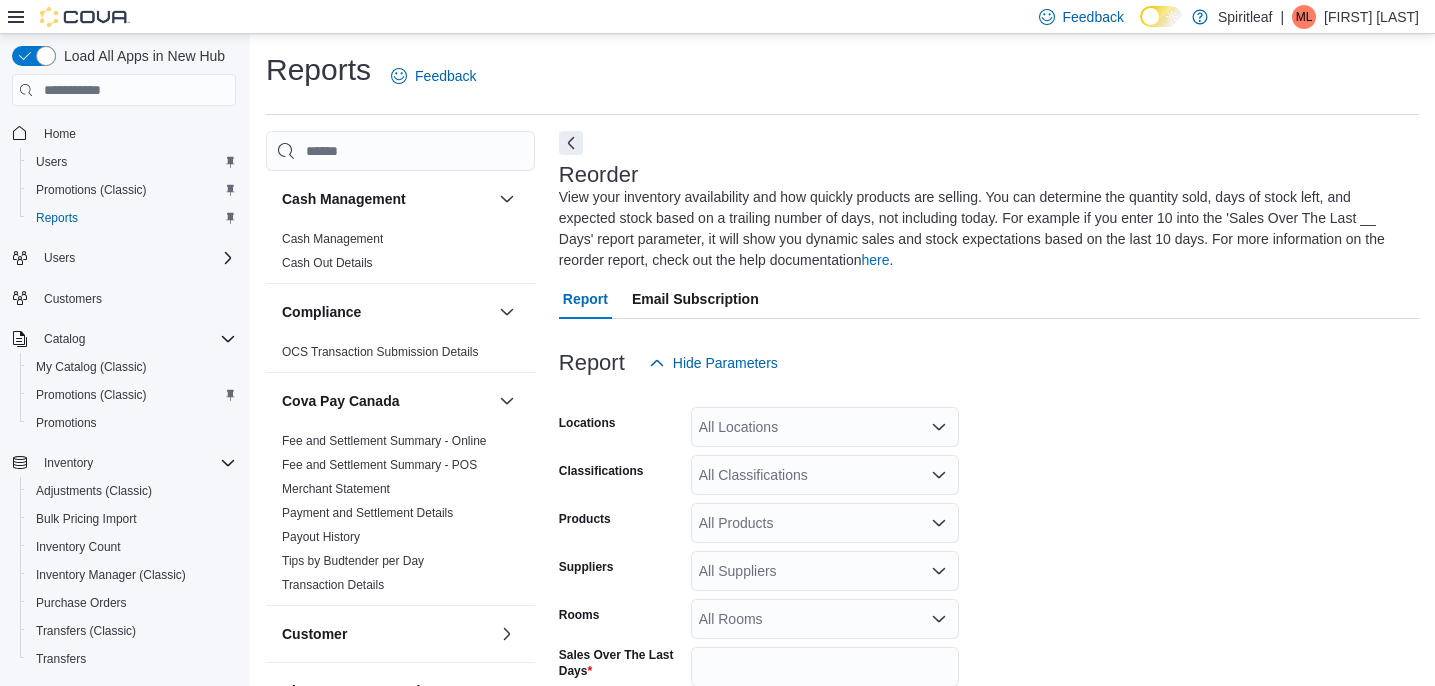 scroll, scrollTop: 667, scrollLeft: 0, axis: vertical 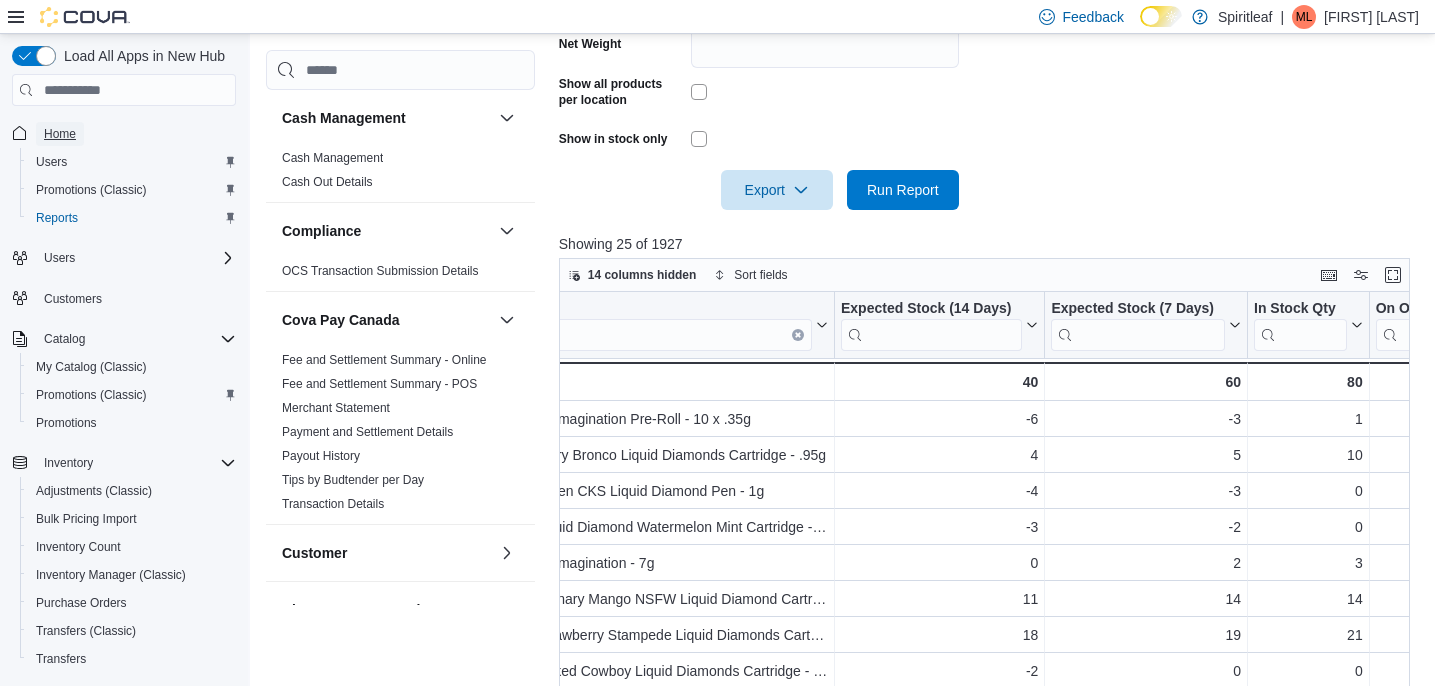 click on "Home" at bounding box center (60, 134) 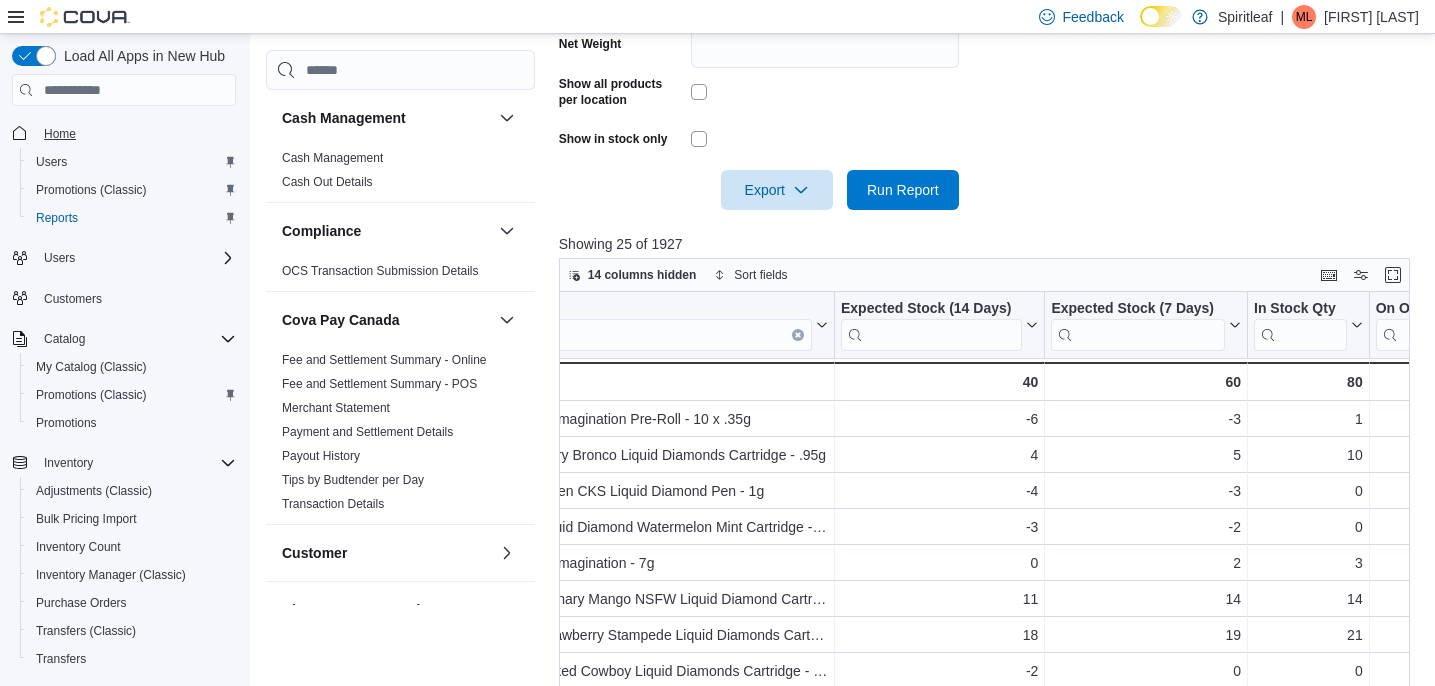 scroll, scrollTop: 0, scrollLeft: 0, axis: both 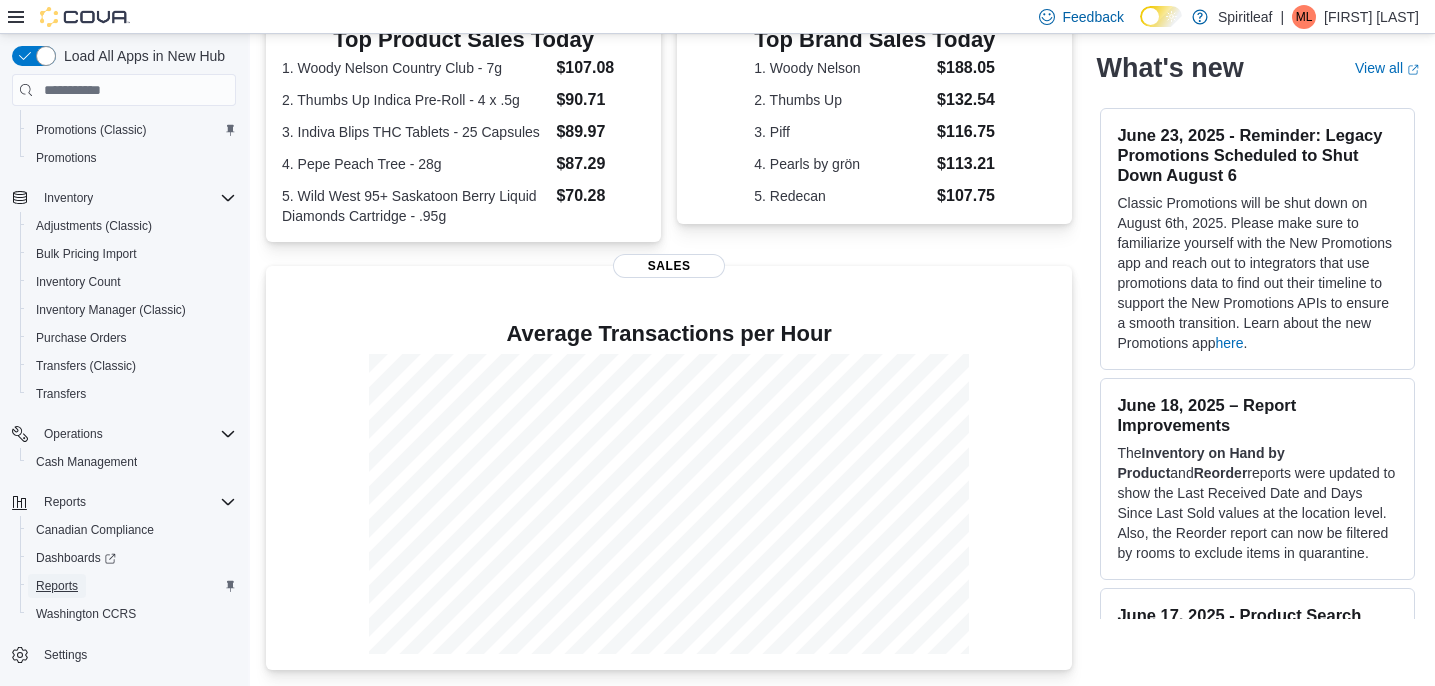 click on "Reports" at bounding box center [57, 586] 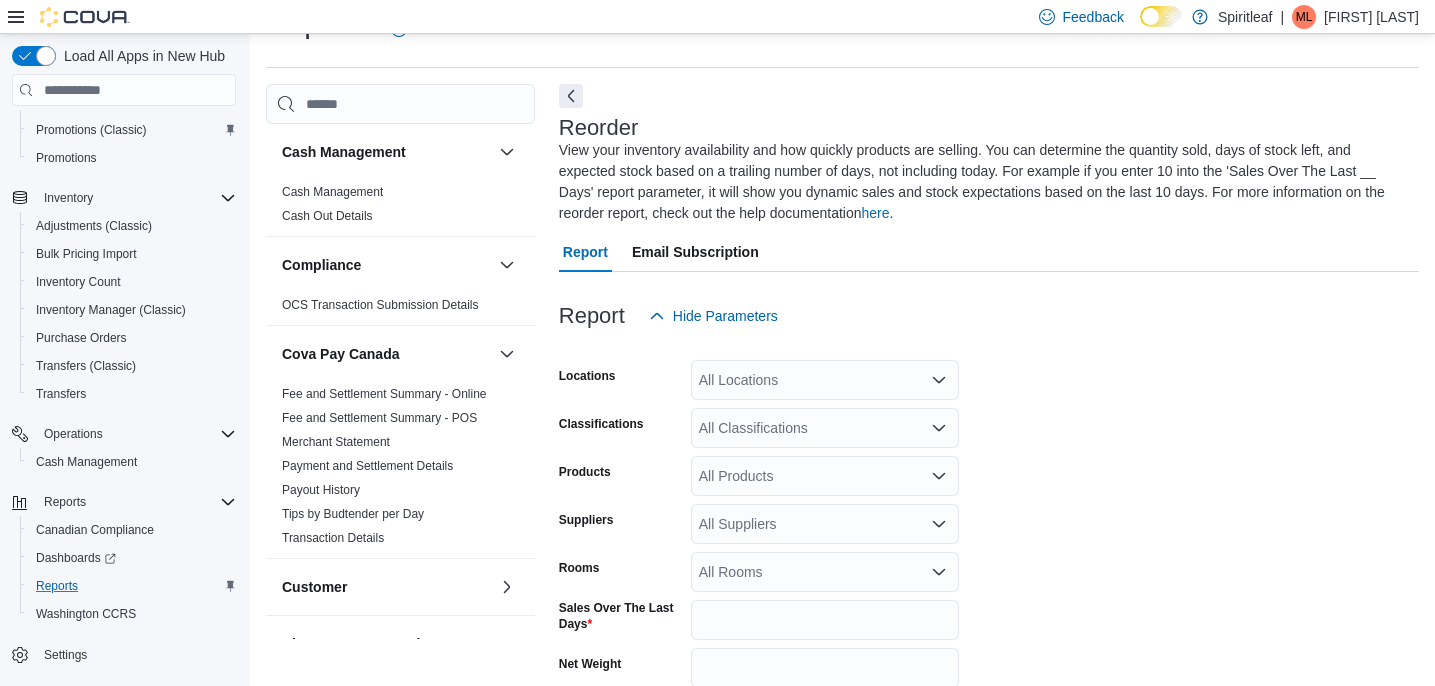 scroll, scrollTop: 109, scrollLeft: 0, axis: vertical 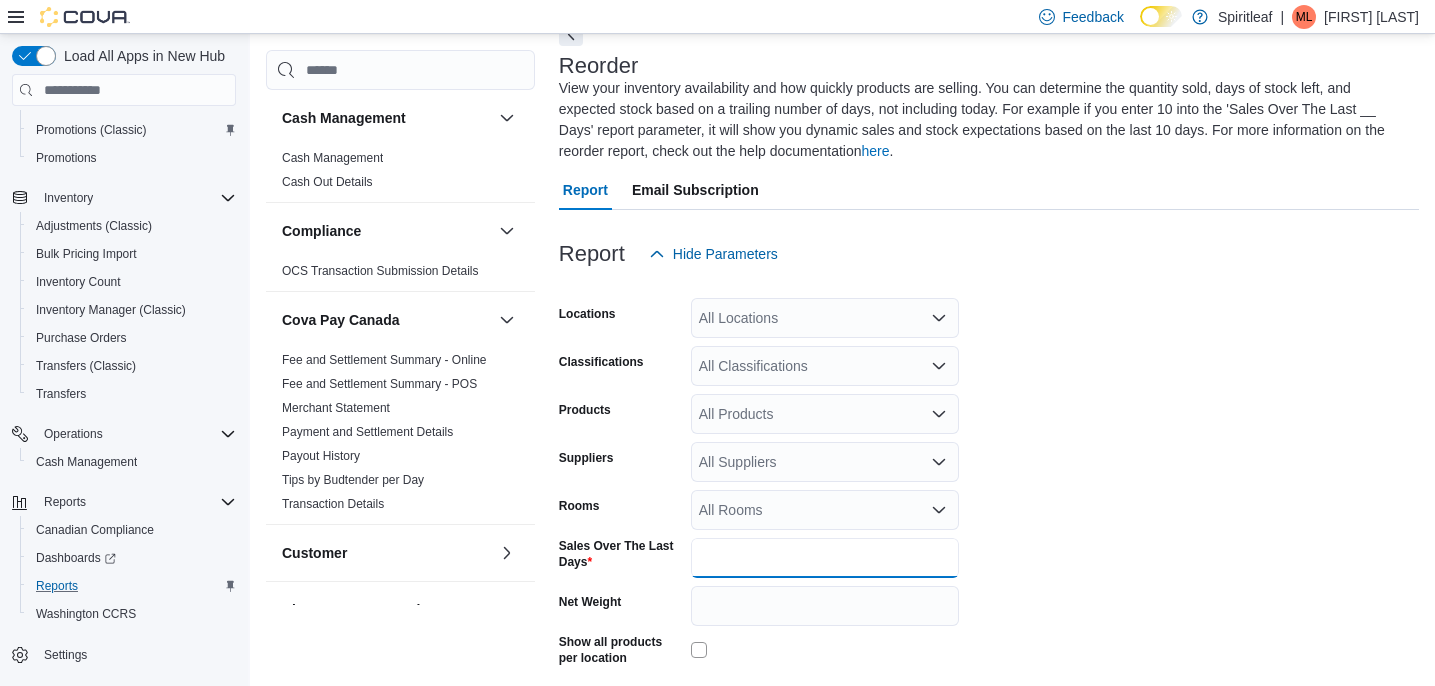 click on "*" at bounding box center (825, 558) 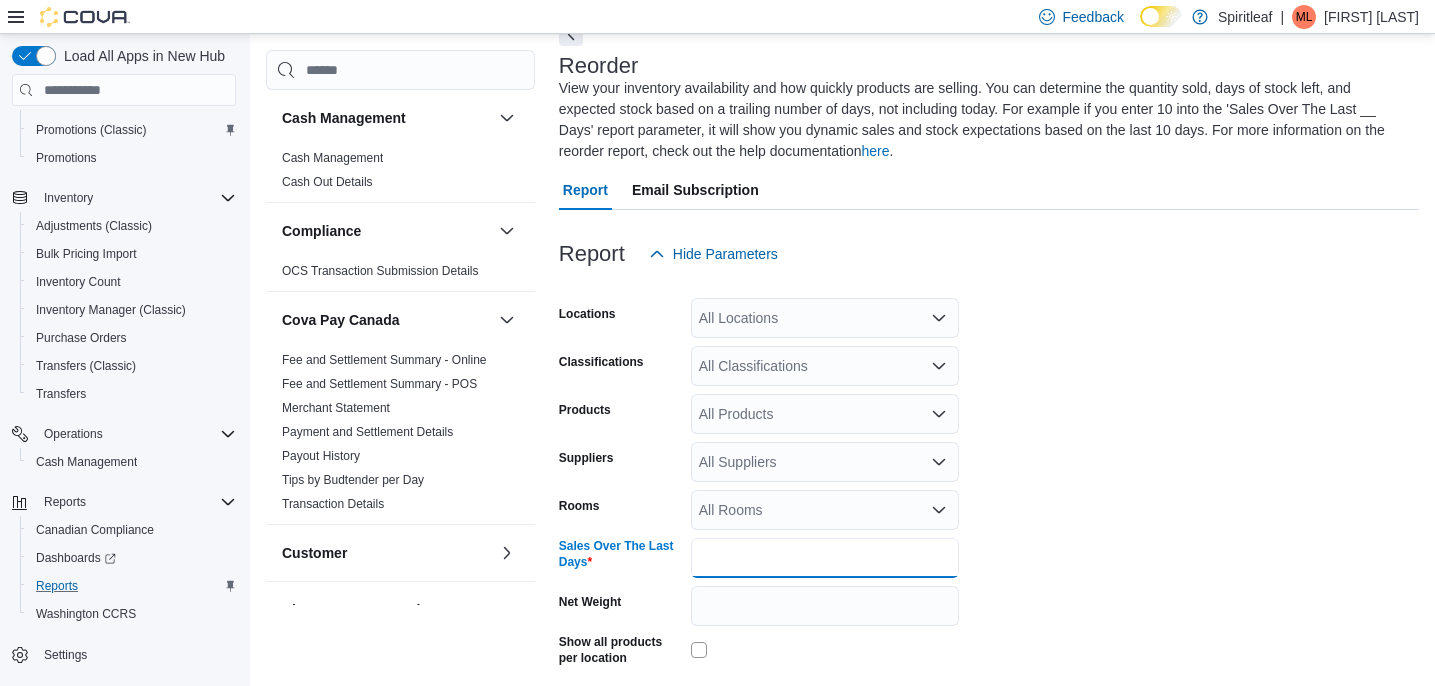 scroll, scrollTop: 231, scrollLeft: 0, axis: vertical 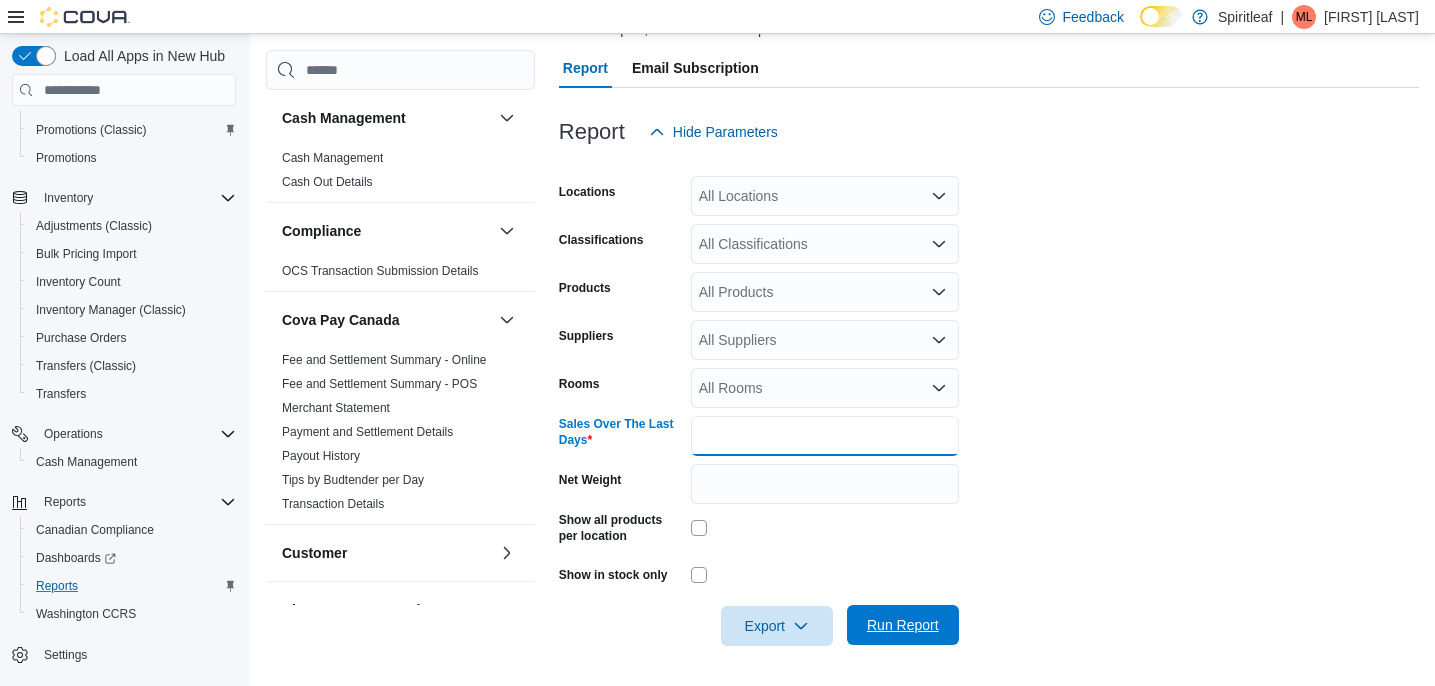 type on "**" 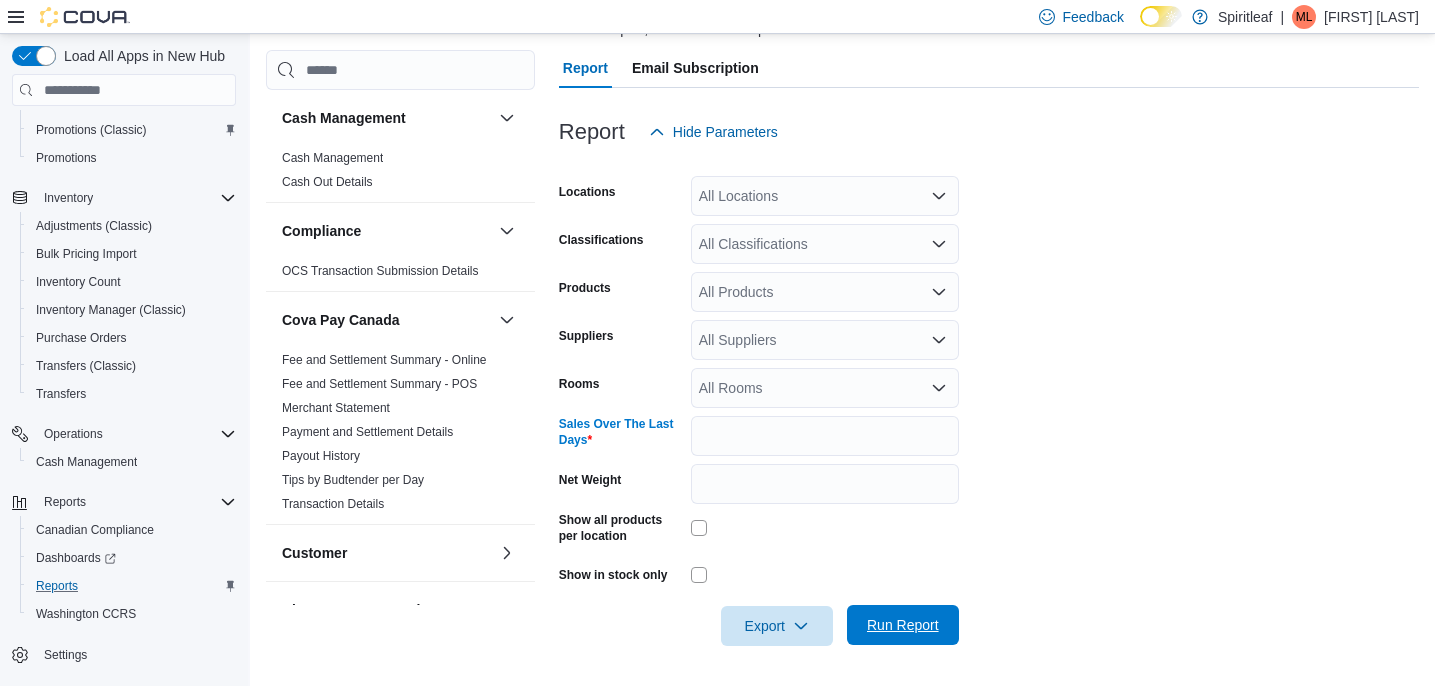 click on "Run Report" at bounding box center [903, 625] 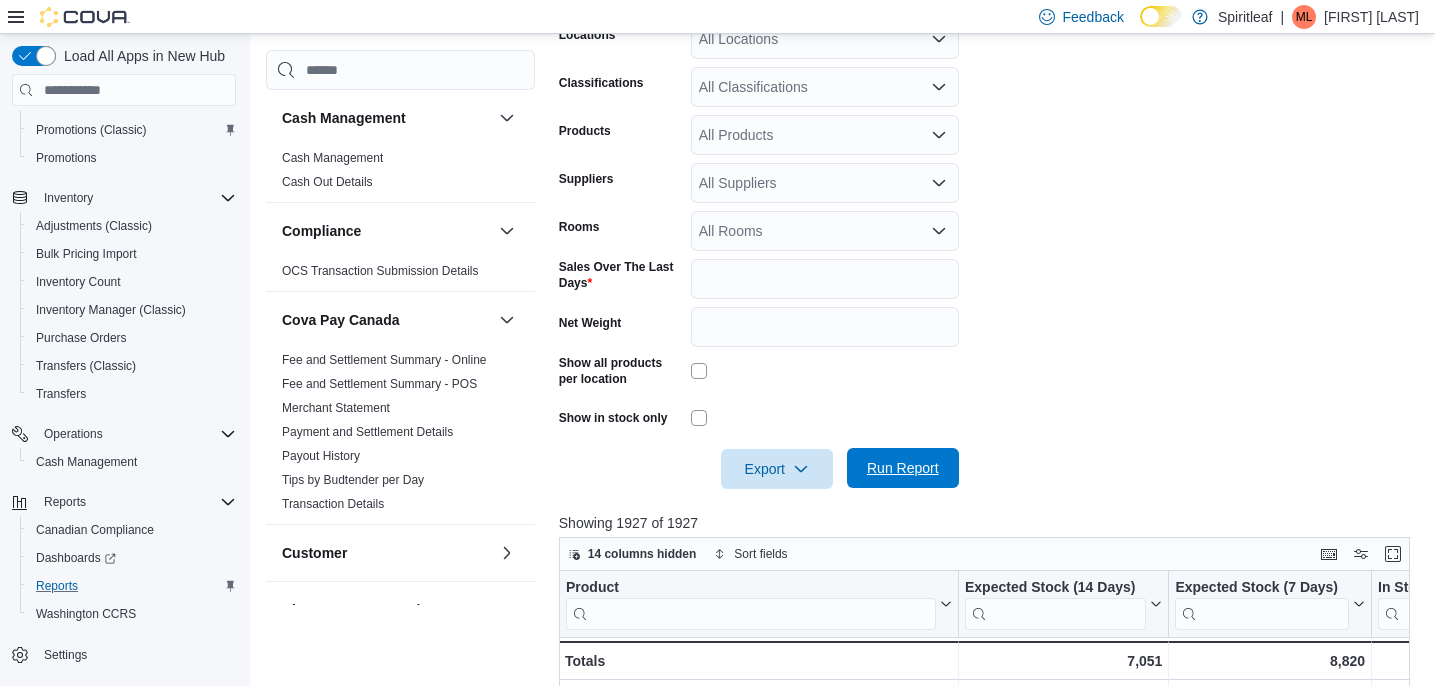 scroll, scrollTop: 404, scrollLeft: 0, axis: vertical 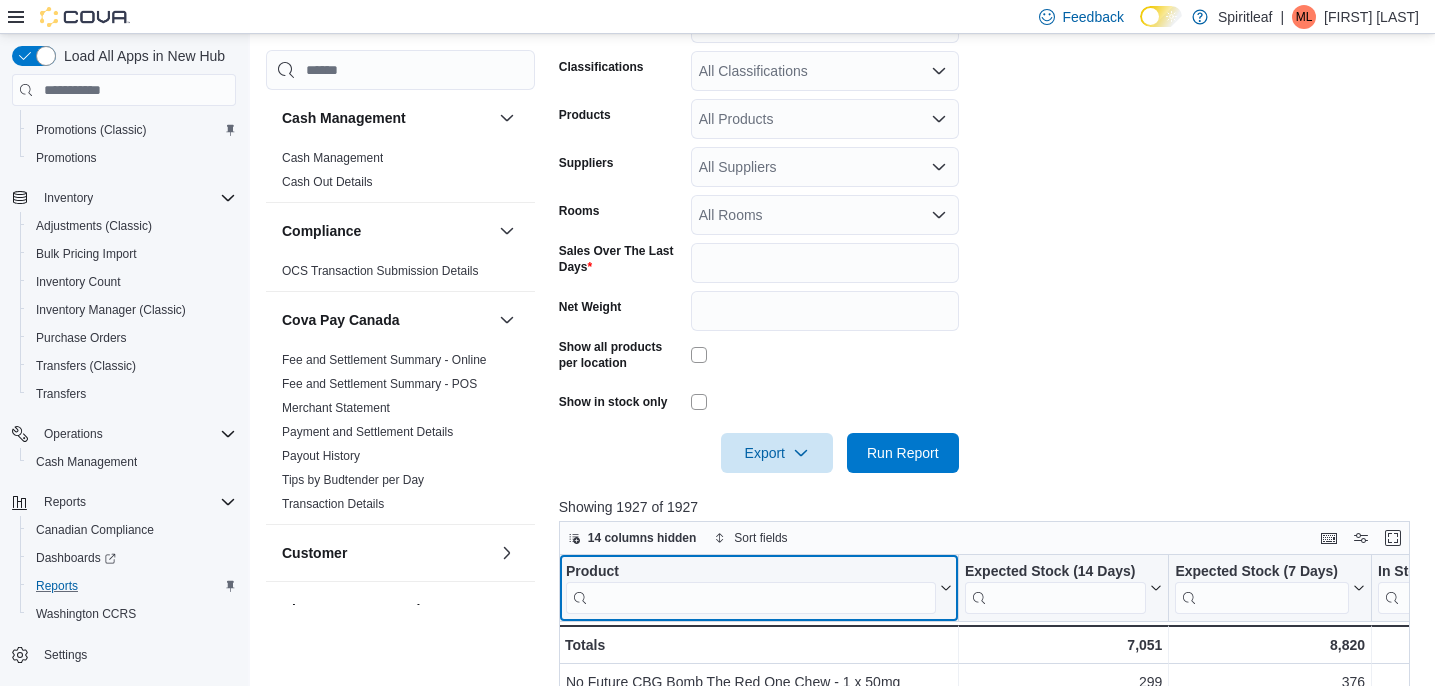 click at bounding box center (751, 598) 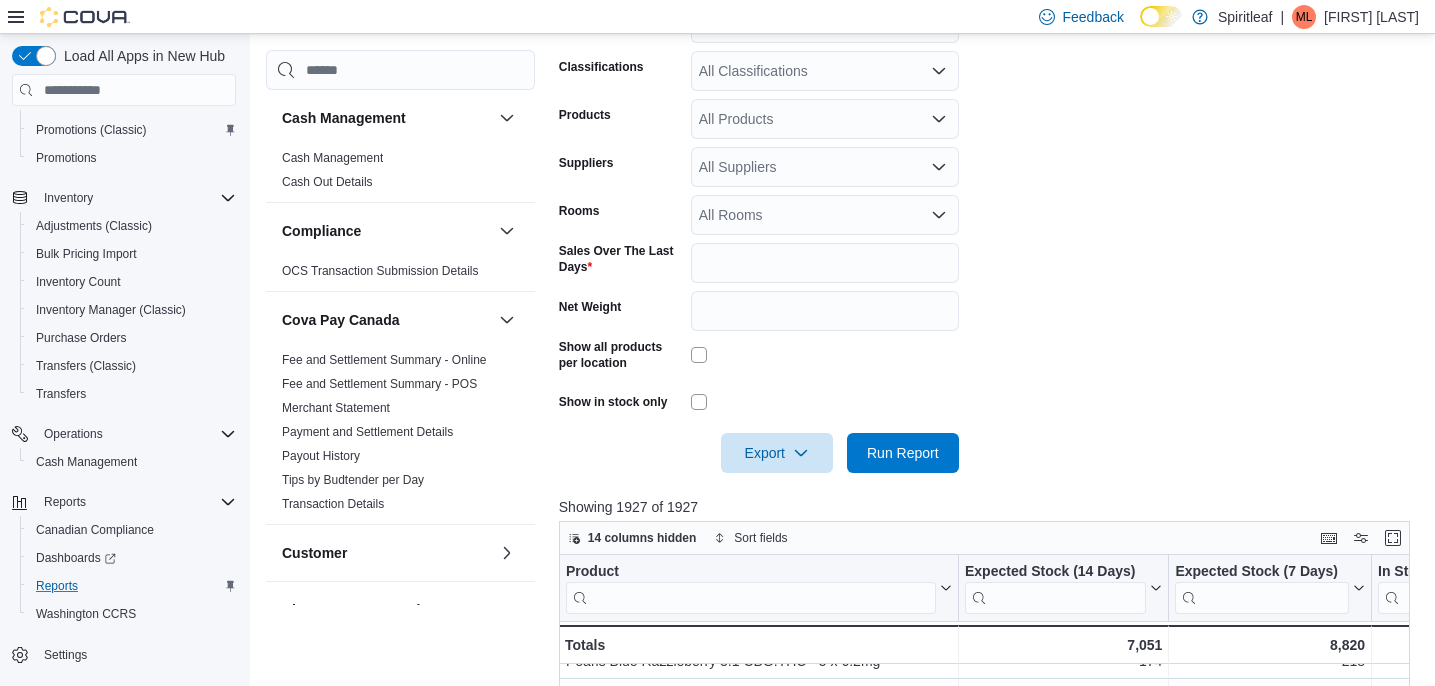 scroll, scrollTop: 0, scrollLeft: 0, axis: both 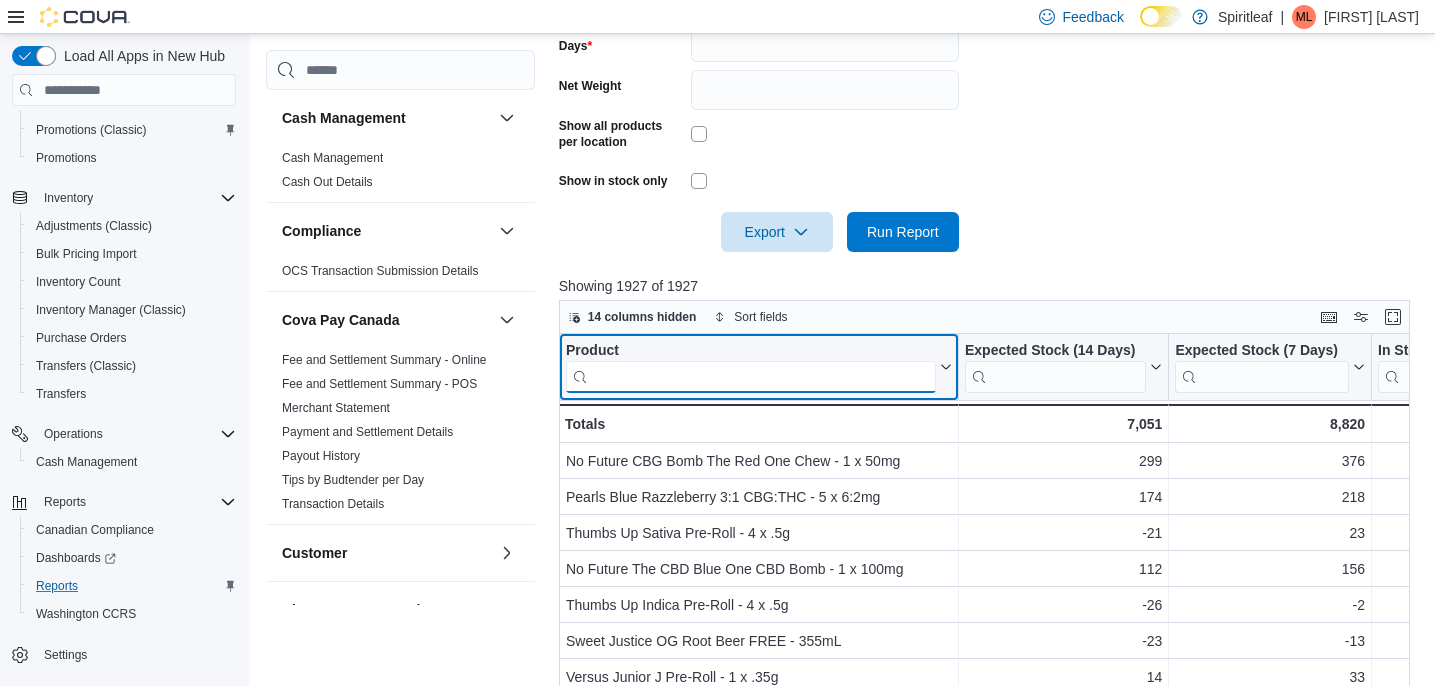click at bounding box center [751, 377] 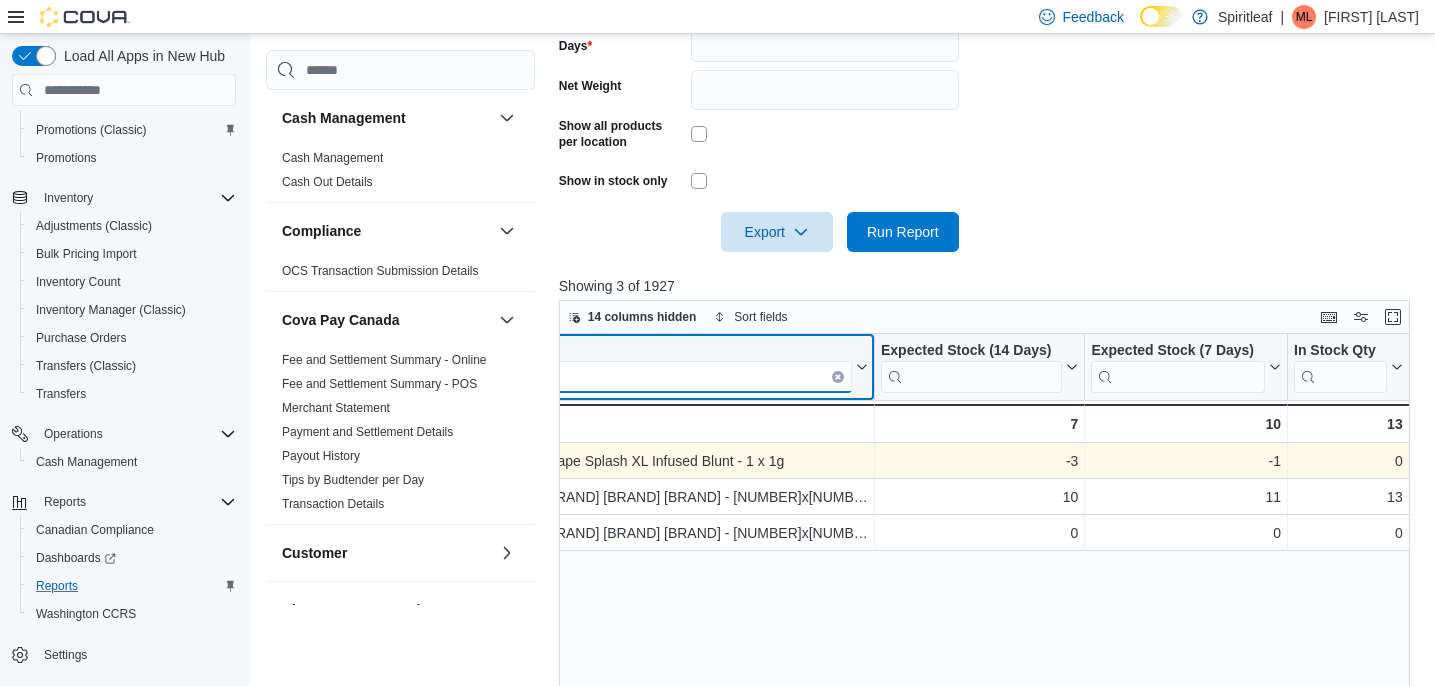 scroll, scrollTop: 0, scrollLeft: 0, axis: both 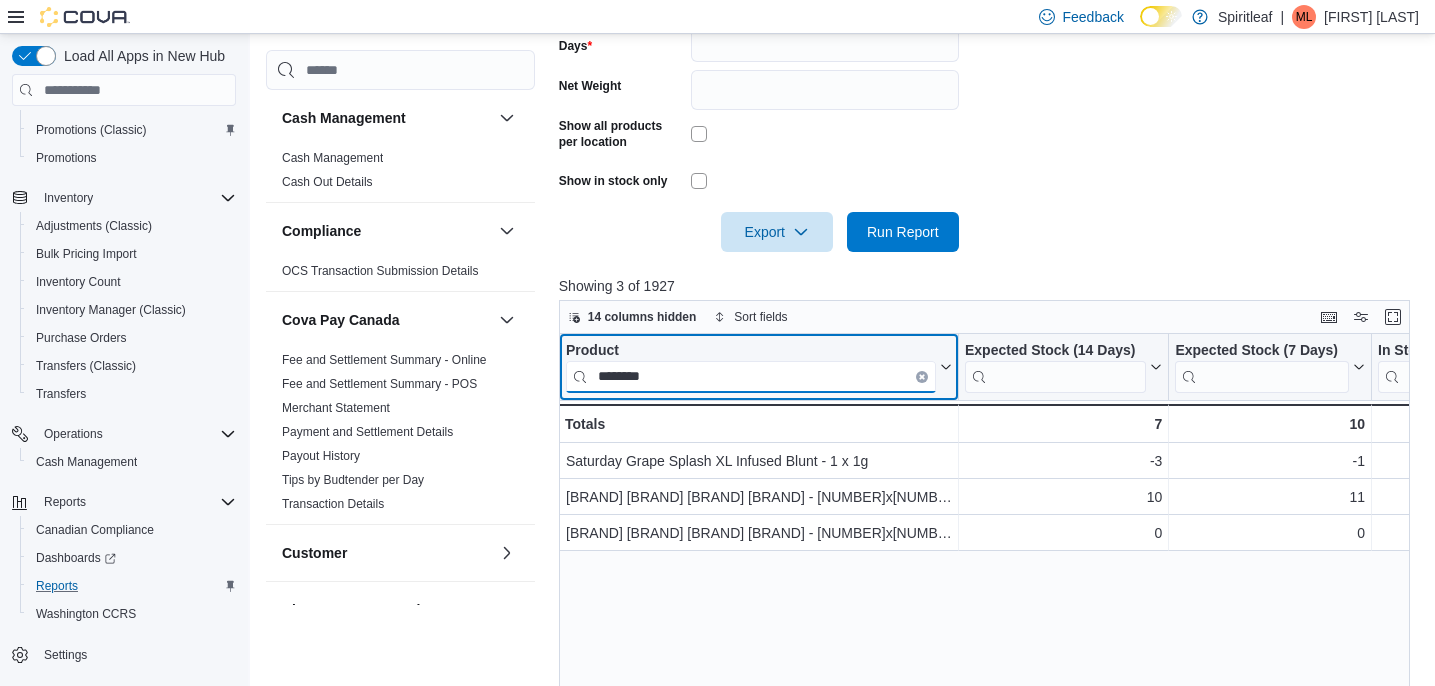 type on "********" 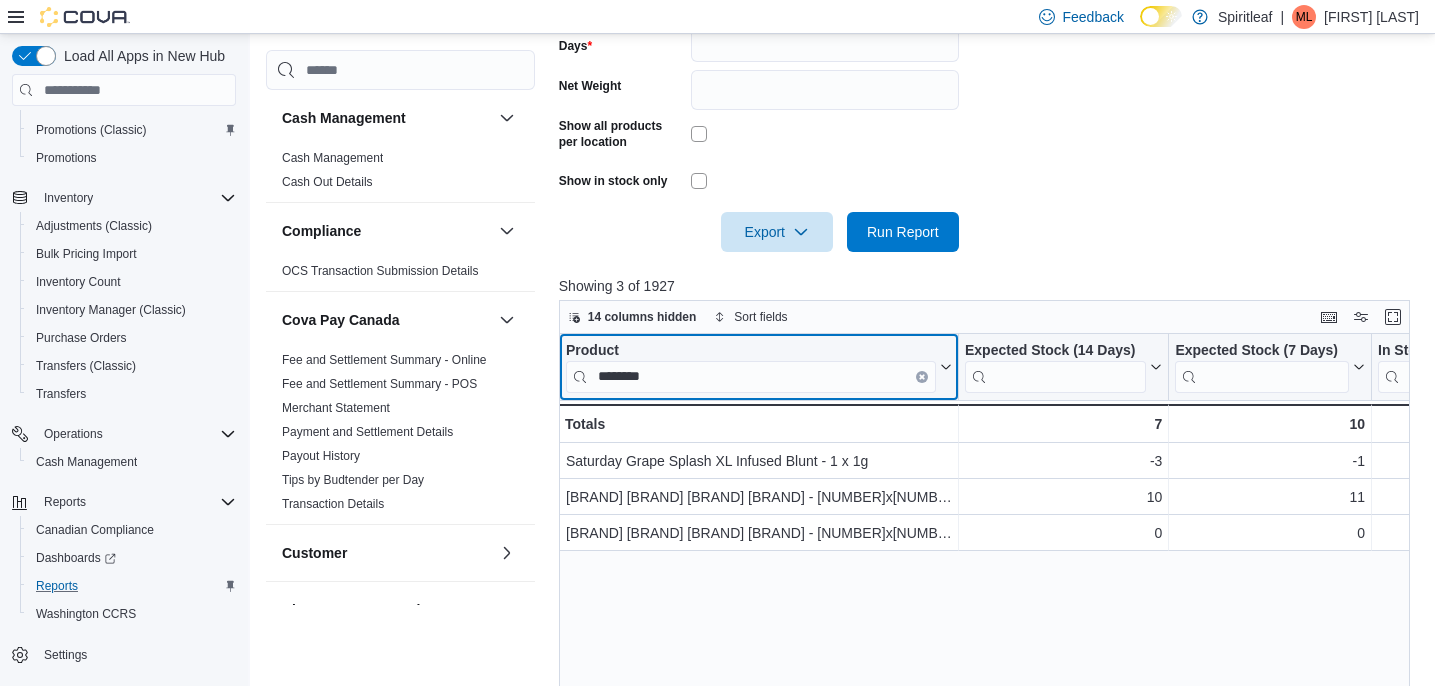 click 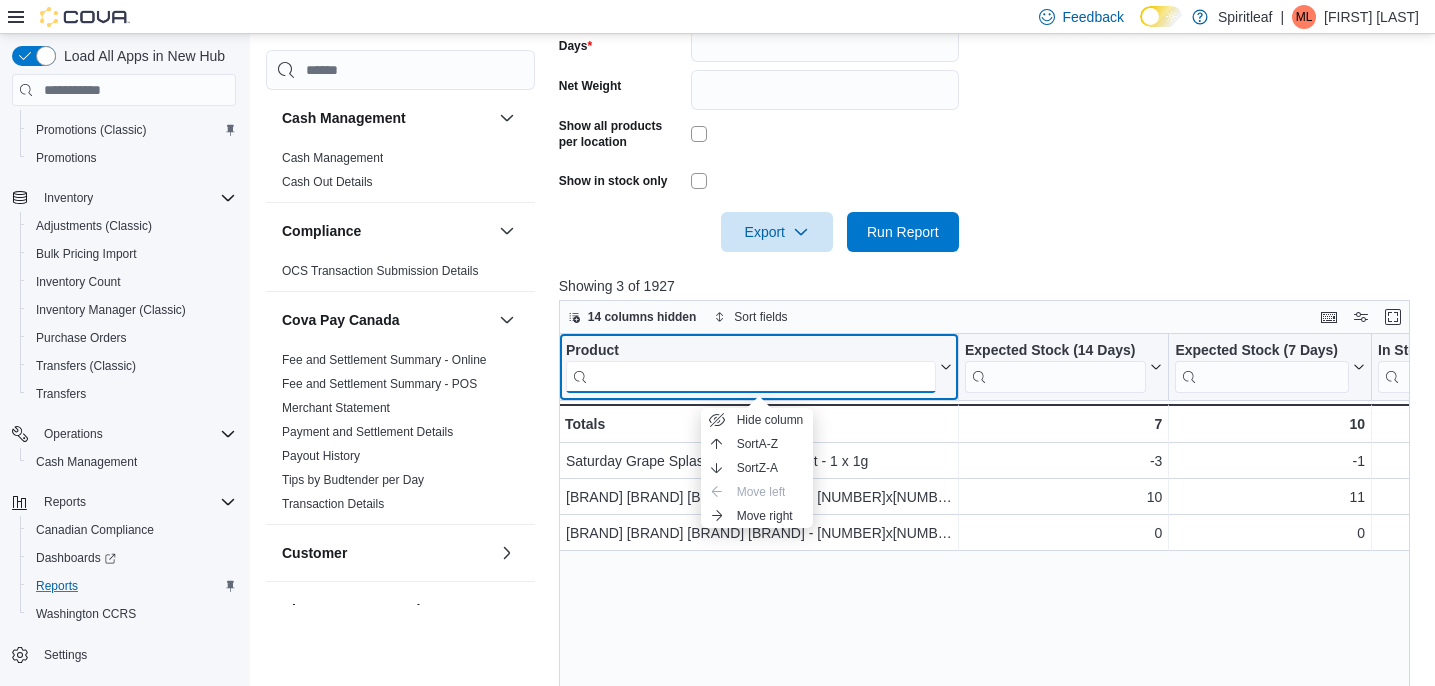 click at bounding box center [751, 377] 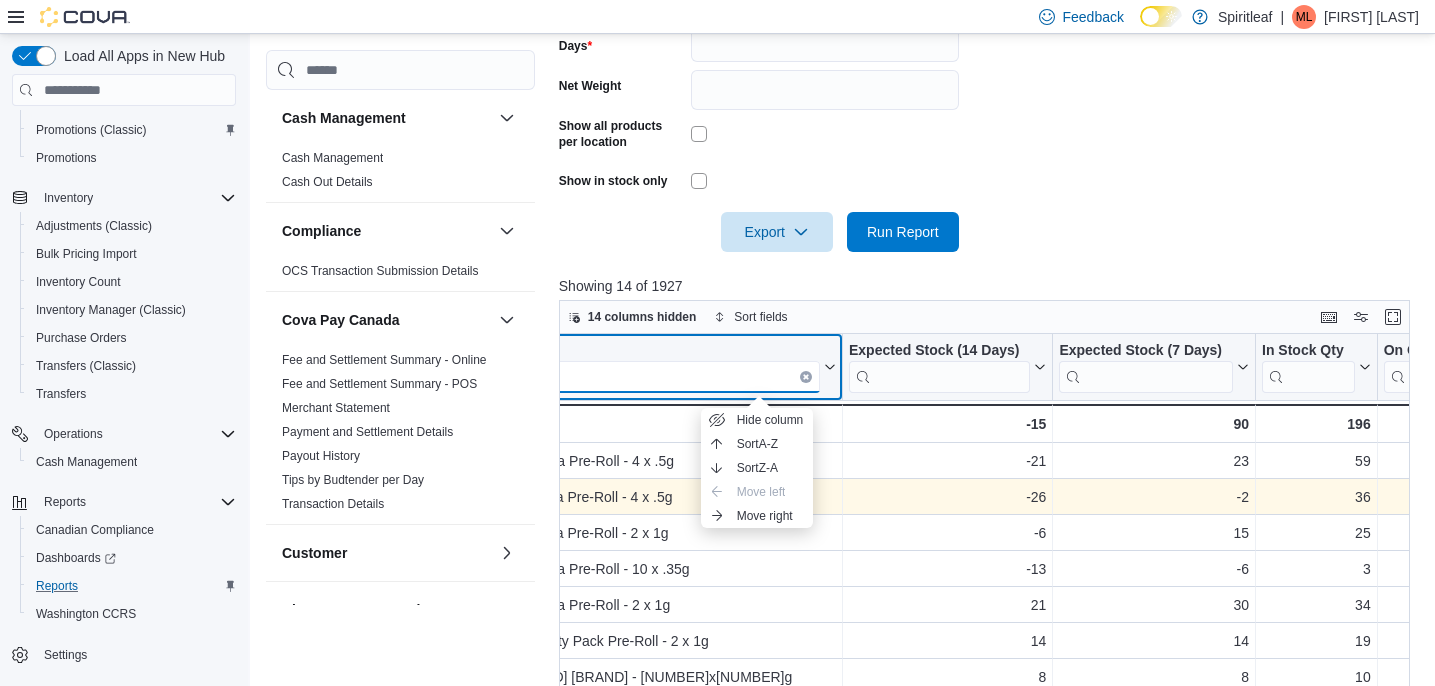 scroll, scrollTop: 0, scrollLeft: 119, axis: horizontal 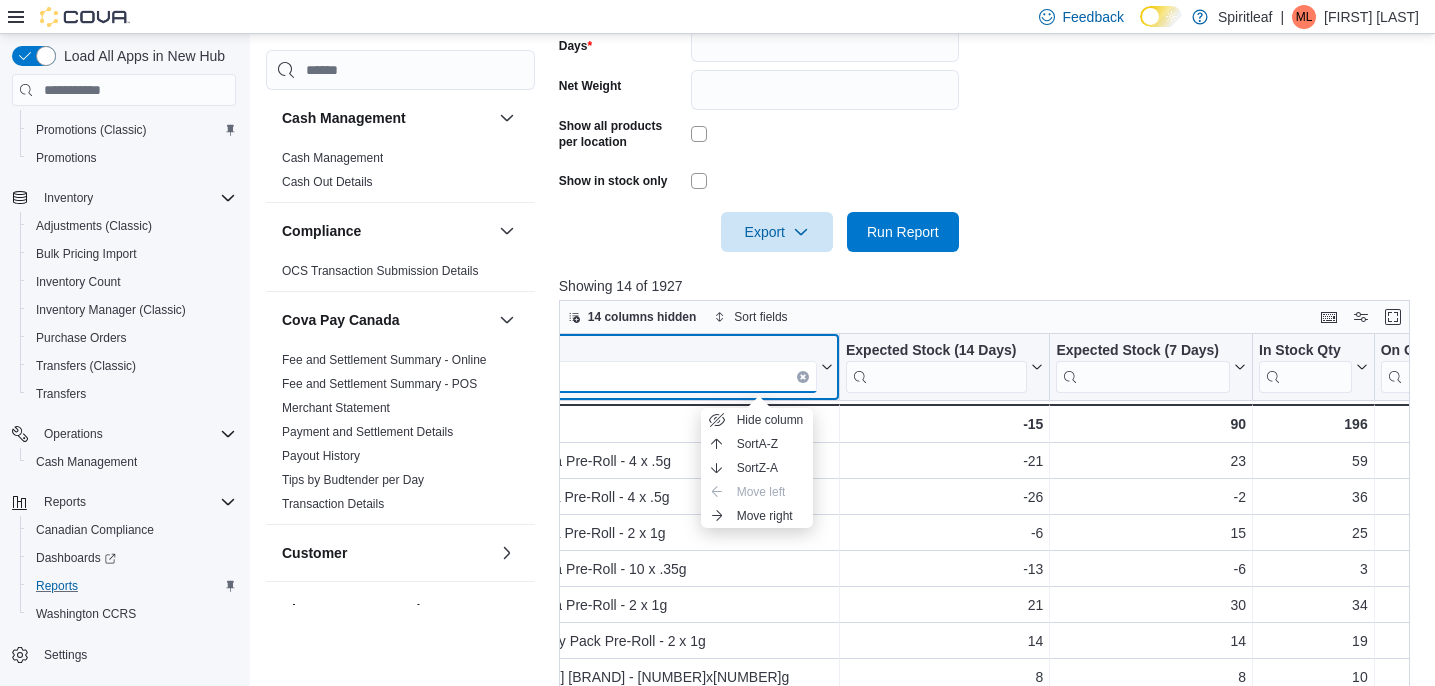 type on "*********" 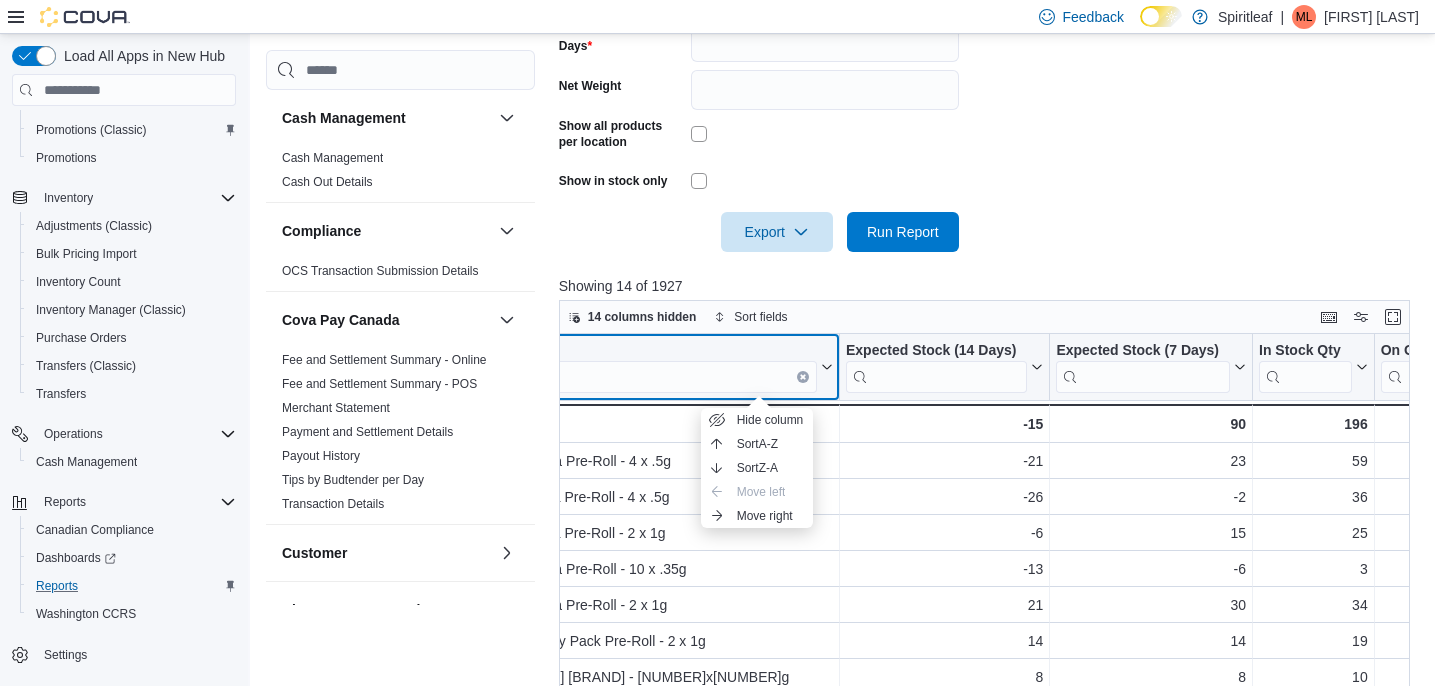 click 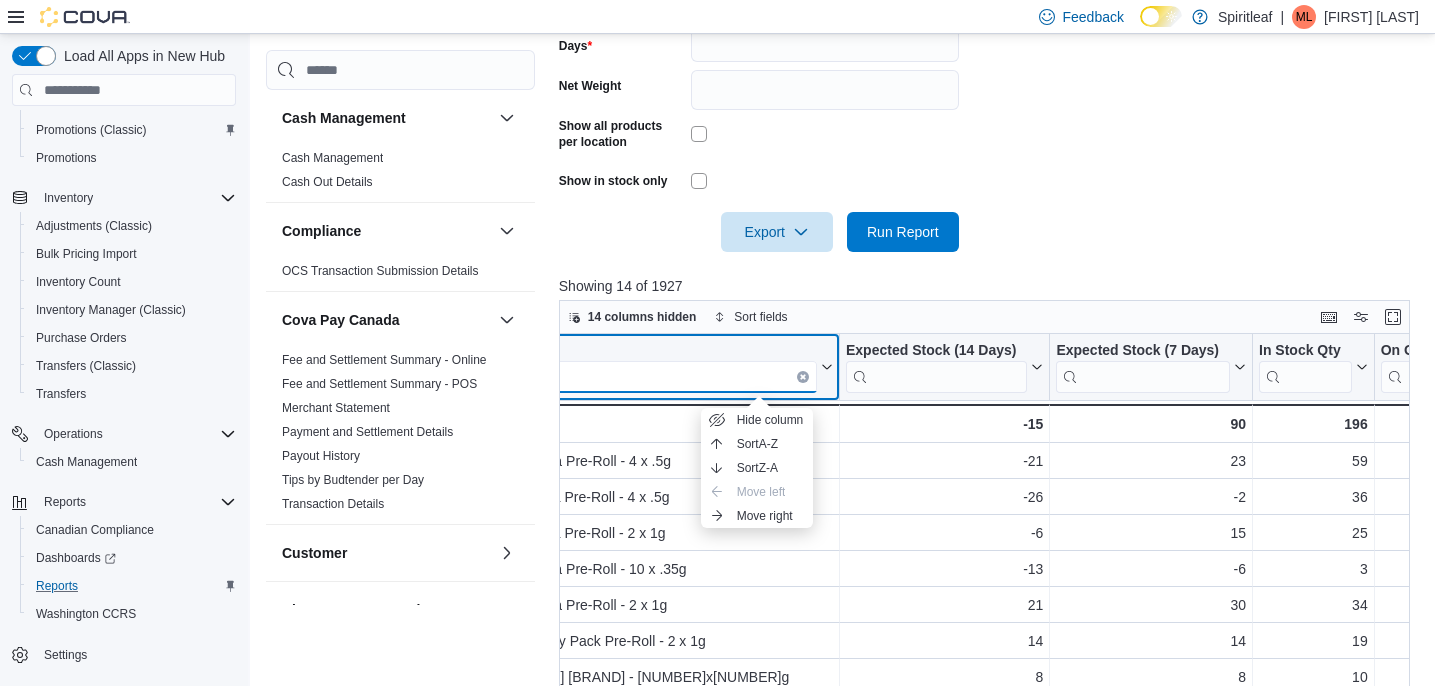 scroll, scrollTop: 0, scrollLeft: 7, axis: horizontal 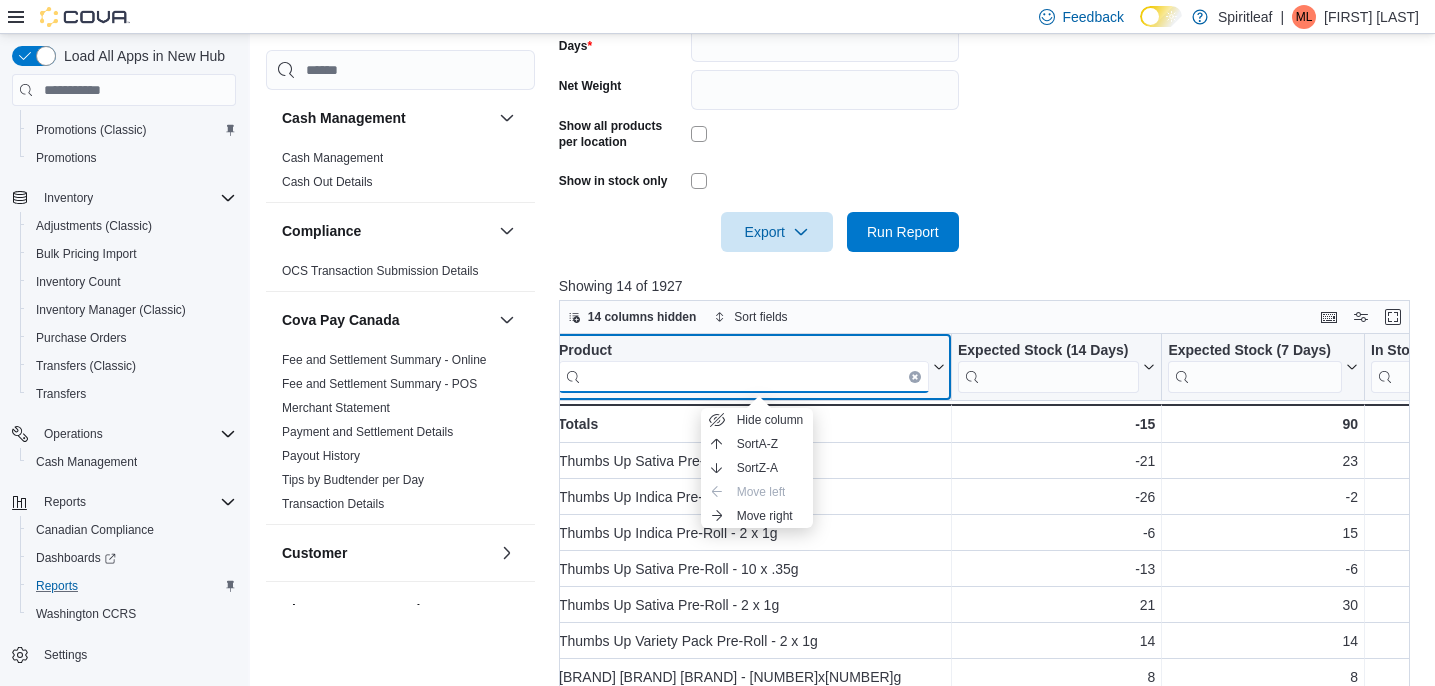 click at bounding box center (744, 377) 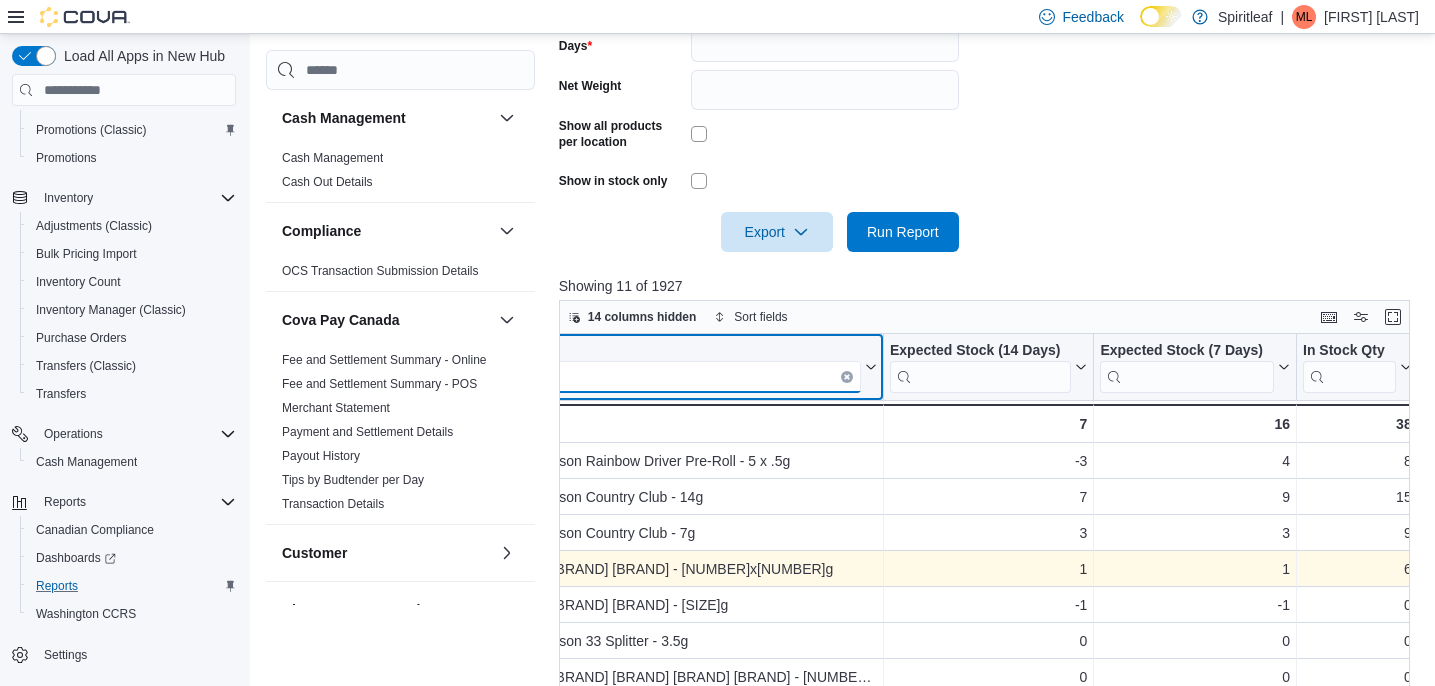 scroll, scrollTop: 0, scrollLeft: 82, axis: horizontal 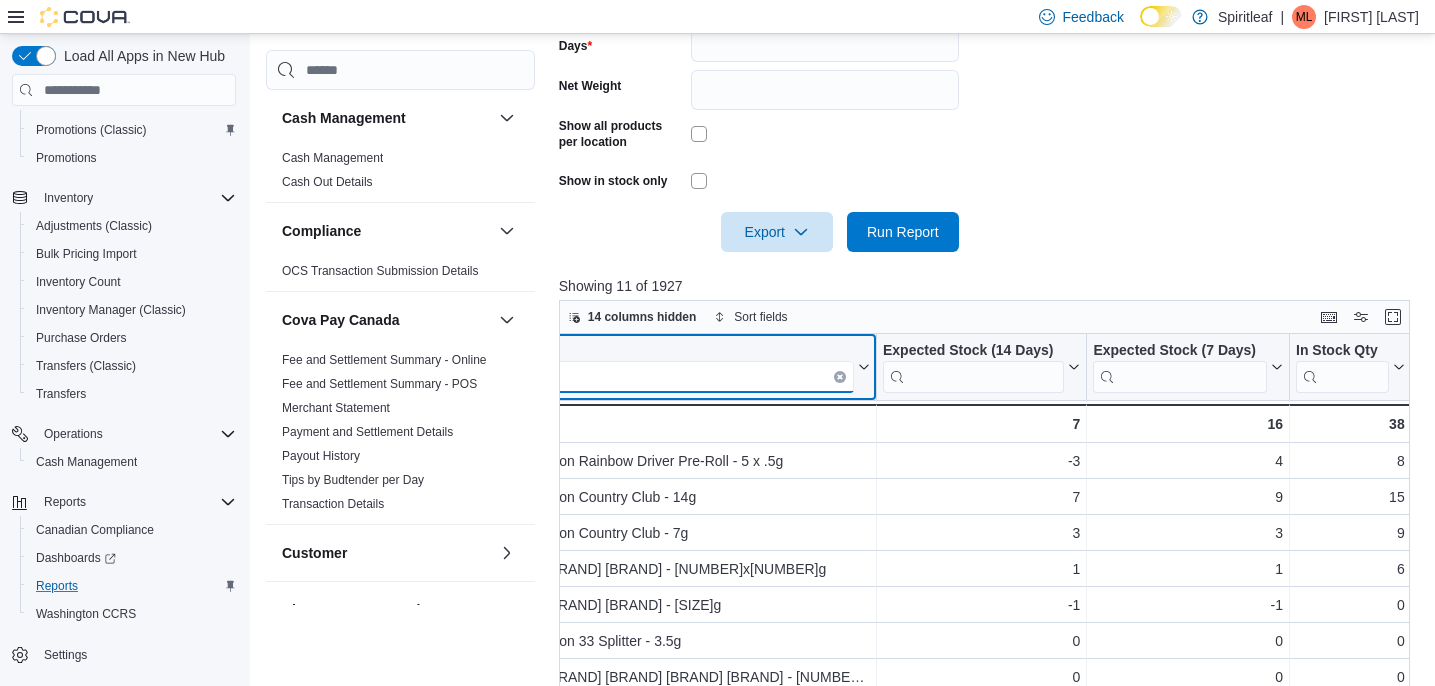type on "*****" 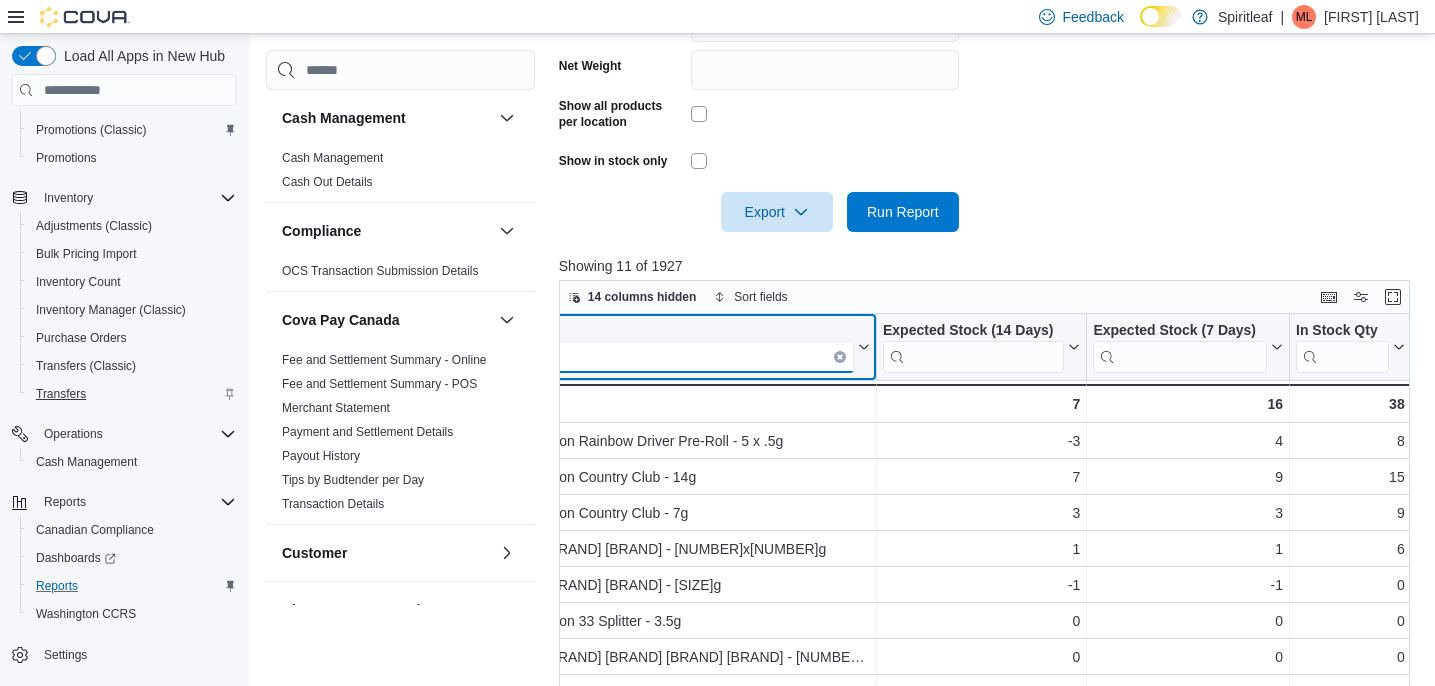 scroll, scrollTop: 804, scrollLeft: 0, axis: vertical 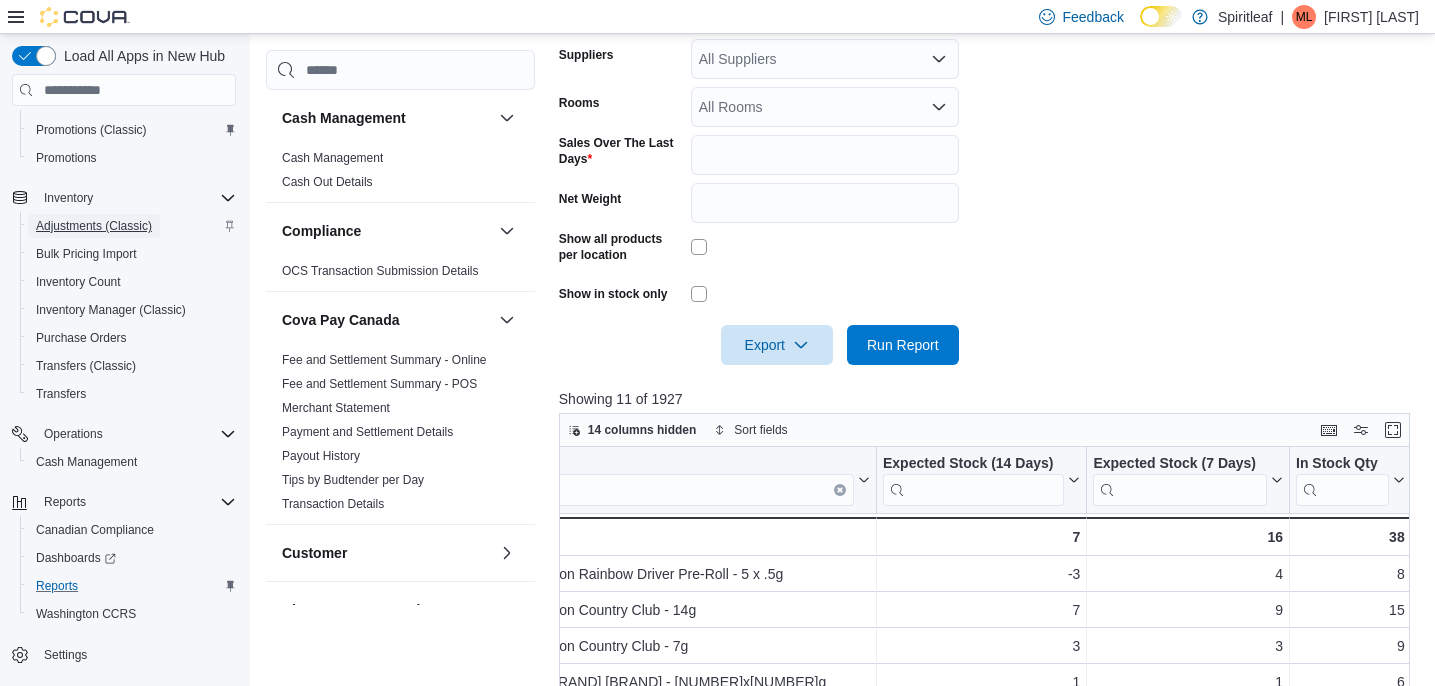 click on "Adjustments (Classic)" at bounding box center [94, 226] 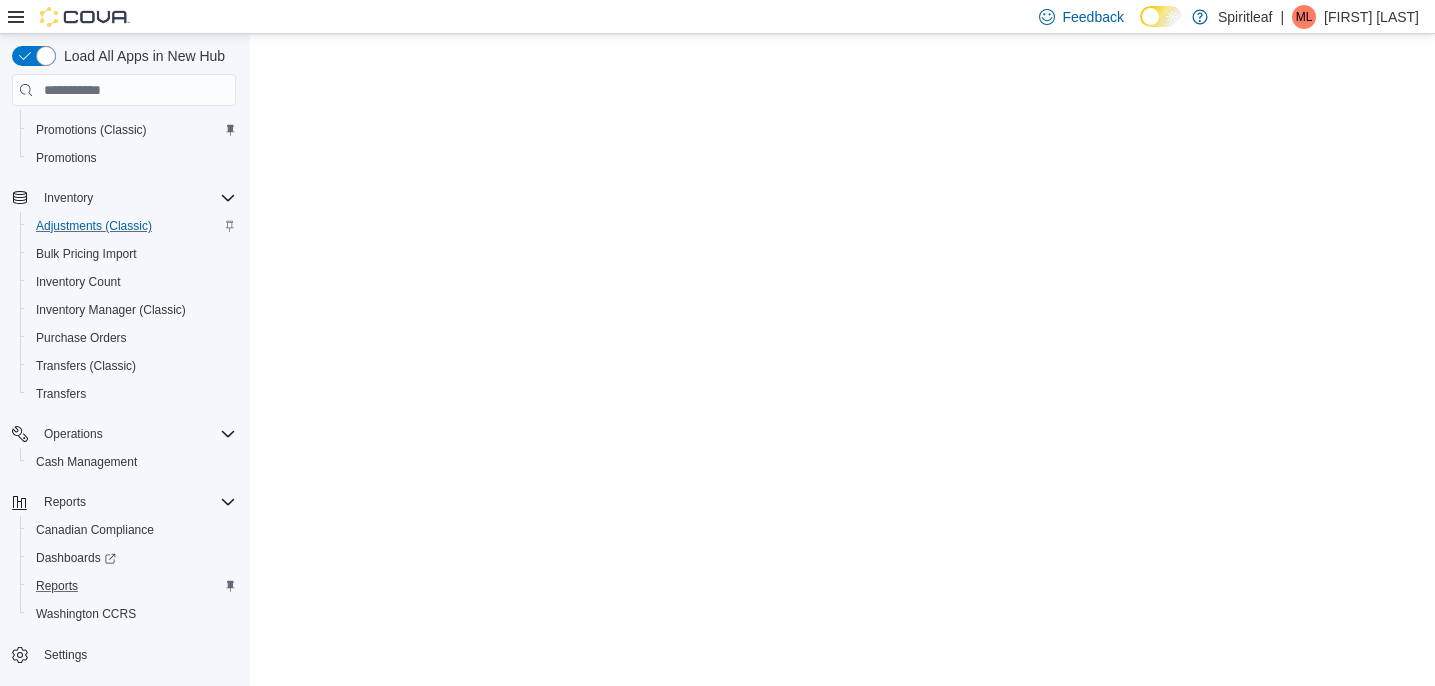 scroll, scrollTop: 0, scrollLeft: 0, axis: both 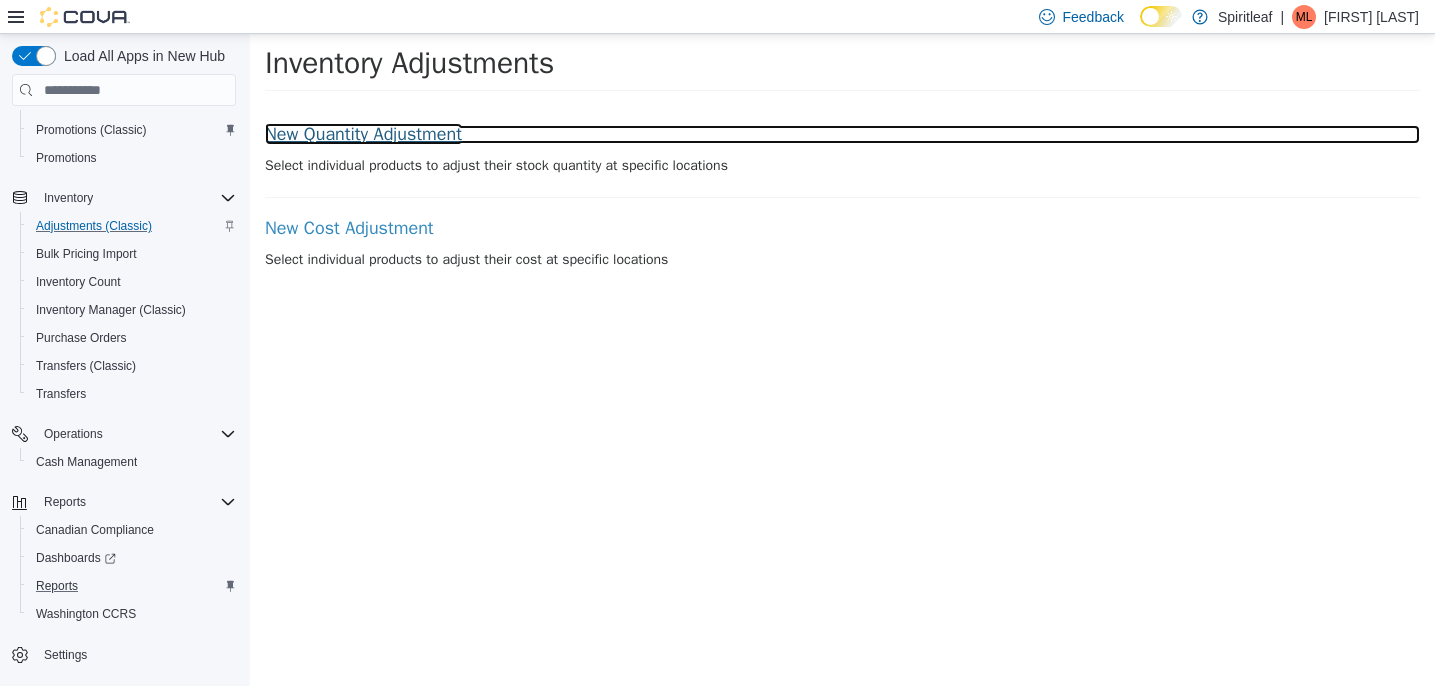 click on "New Quantity Adjustment" at bounding box center (842, 135) 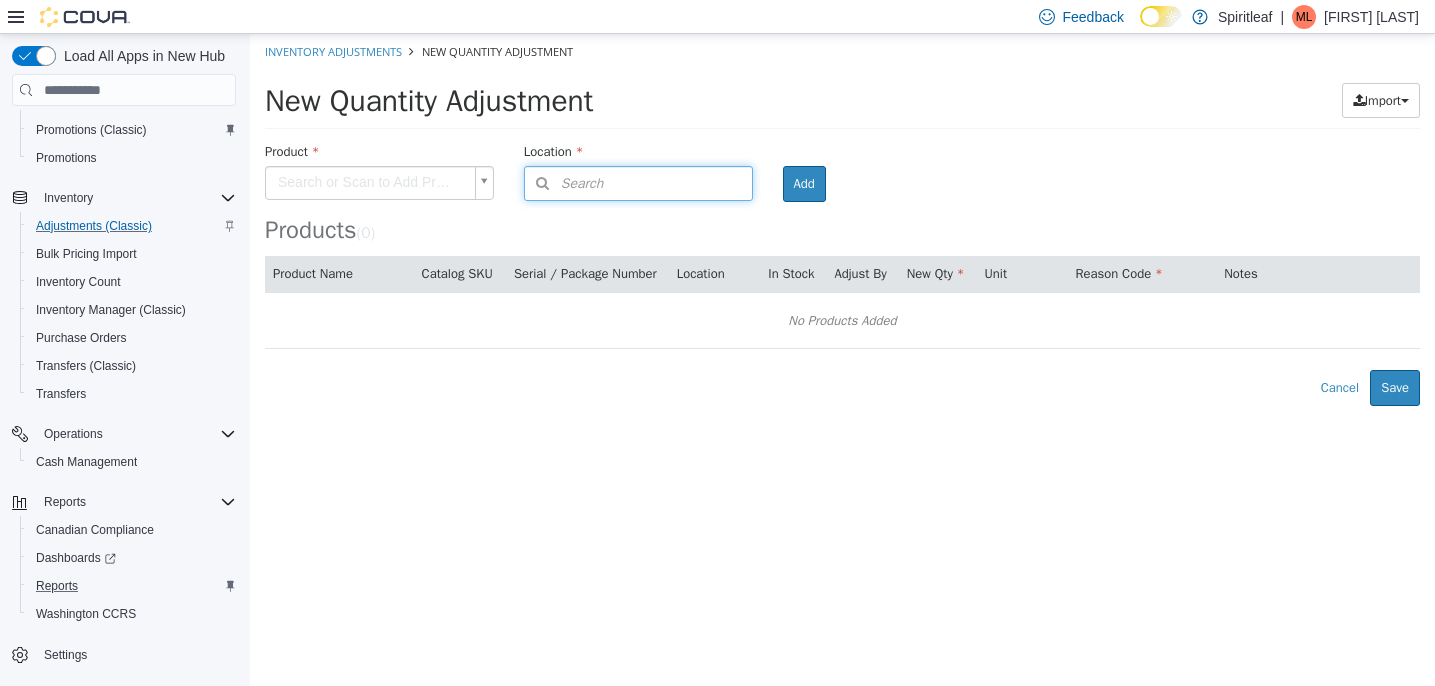 click on "Search" at bounding box center [564, 183] 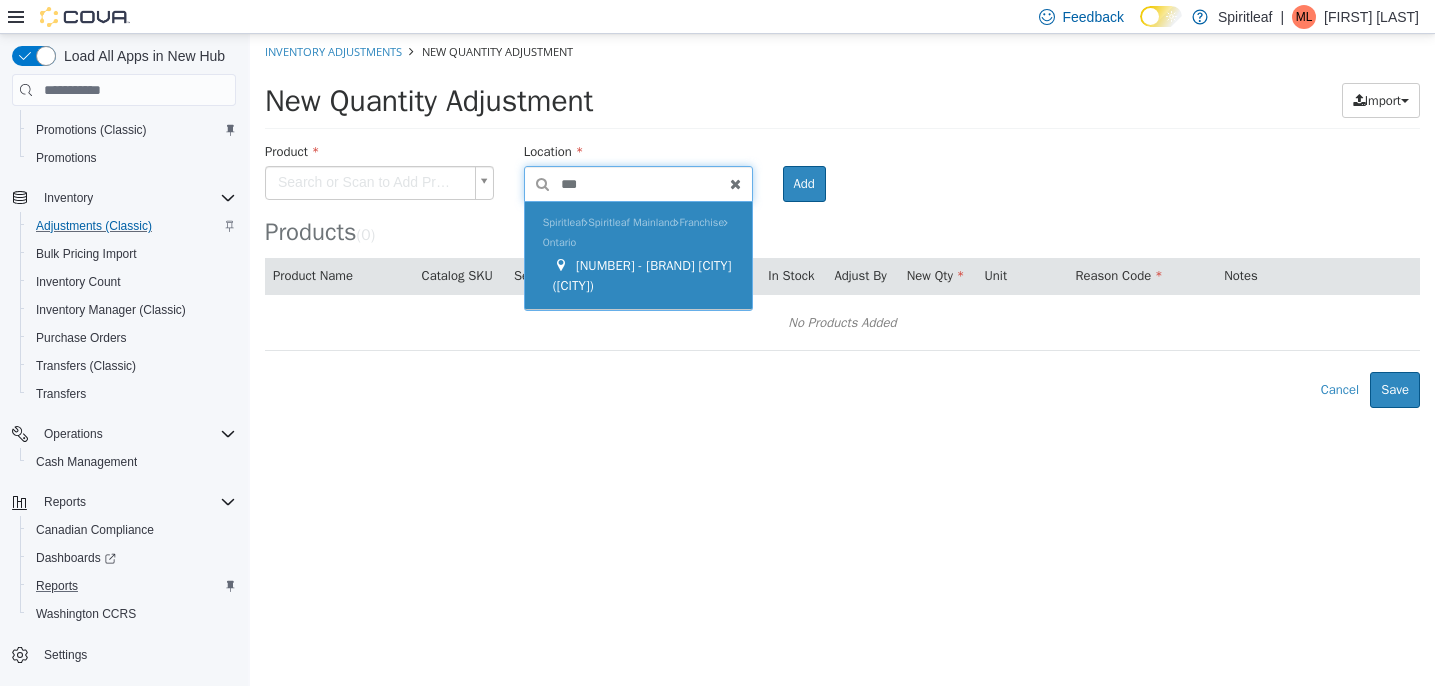 type on "***" 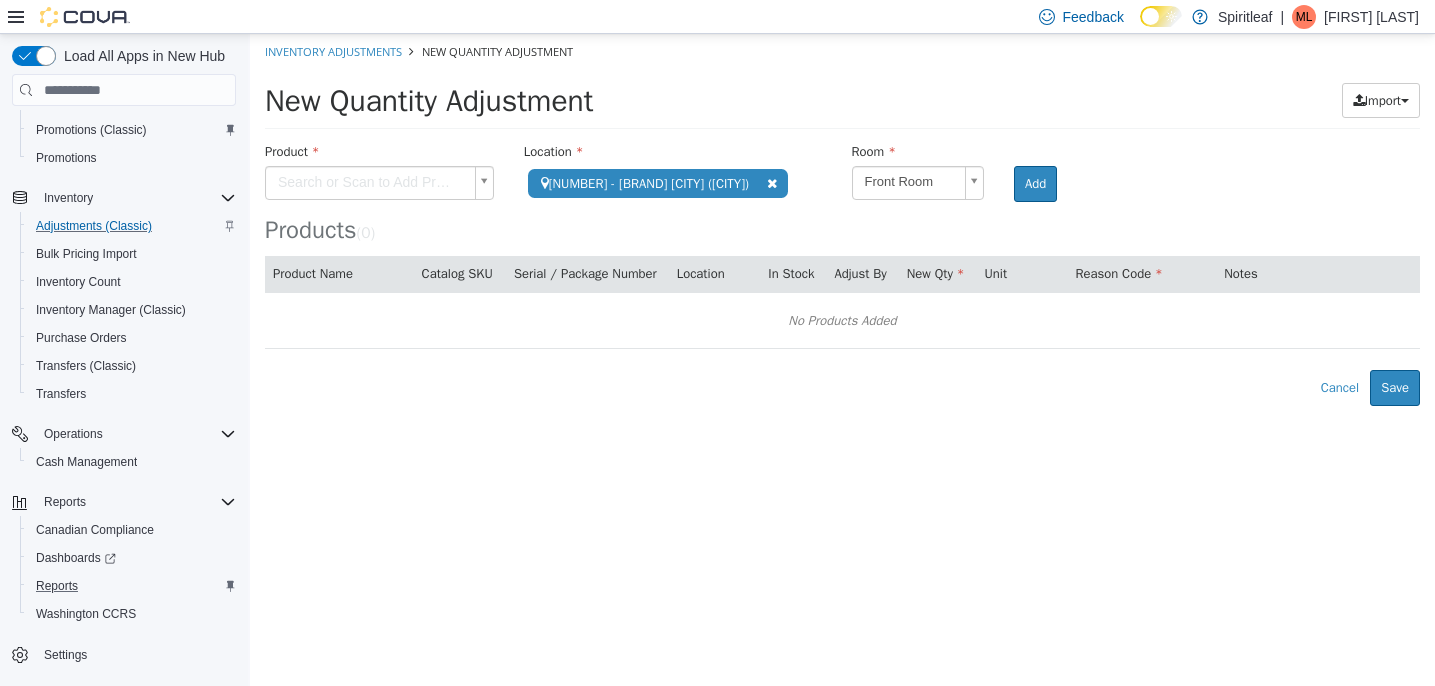 click on "**********" at bounding box center (842, 220) 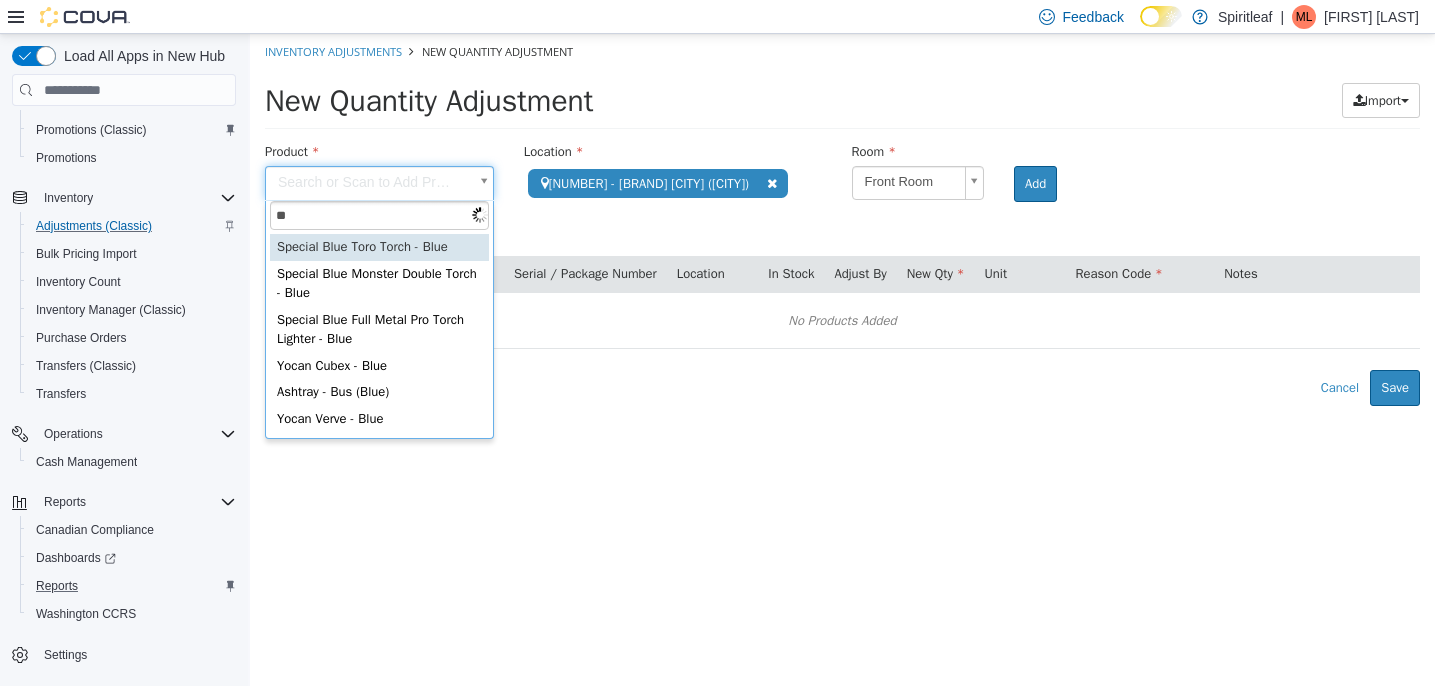 type on "*" 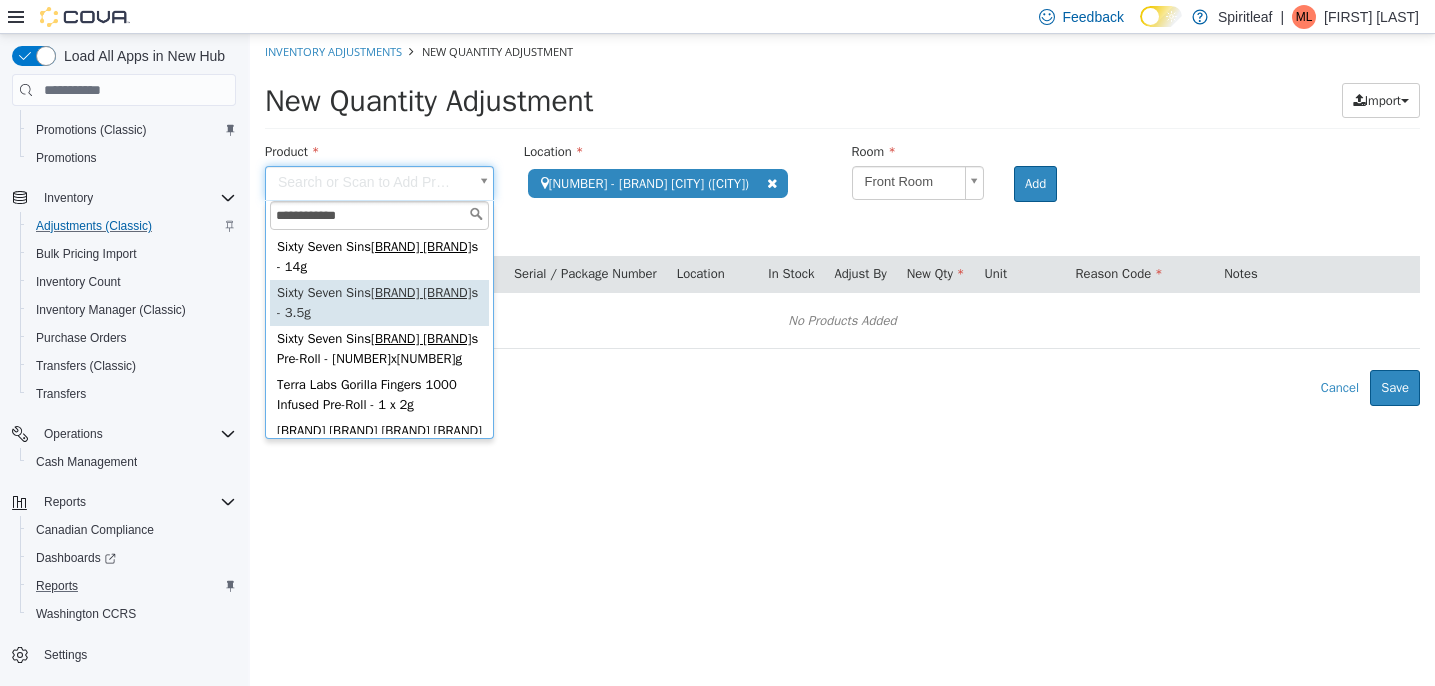 type on "**********" 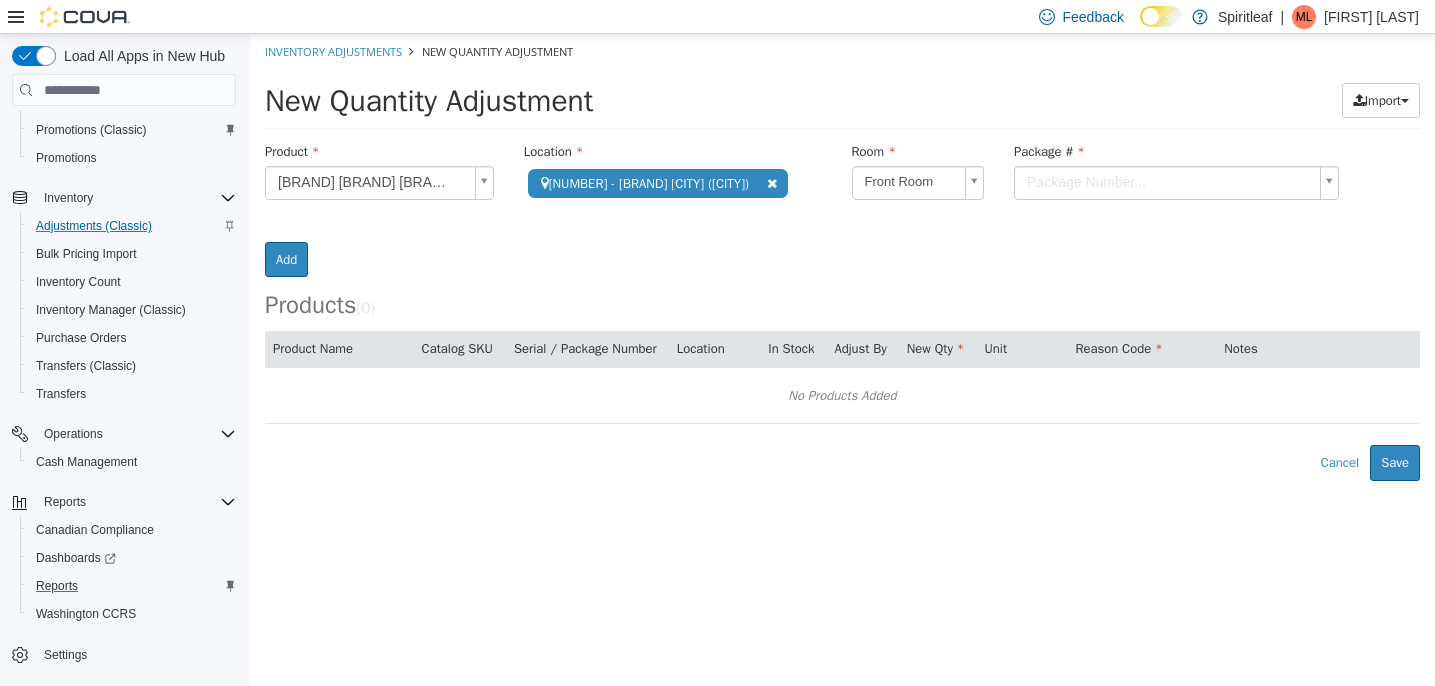 click on "**********" at bounding box center (842, 257) 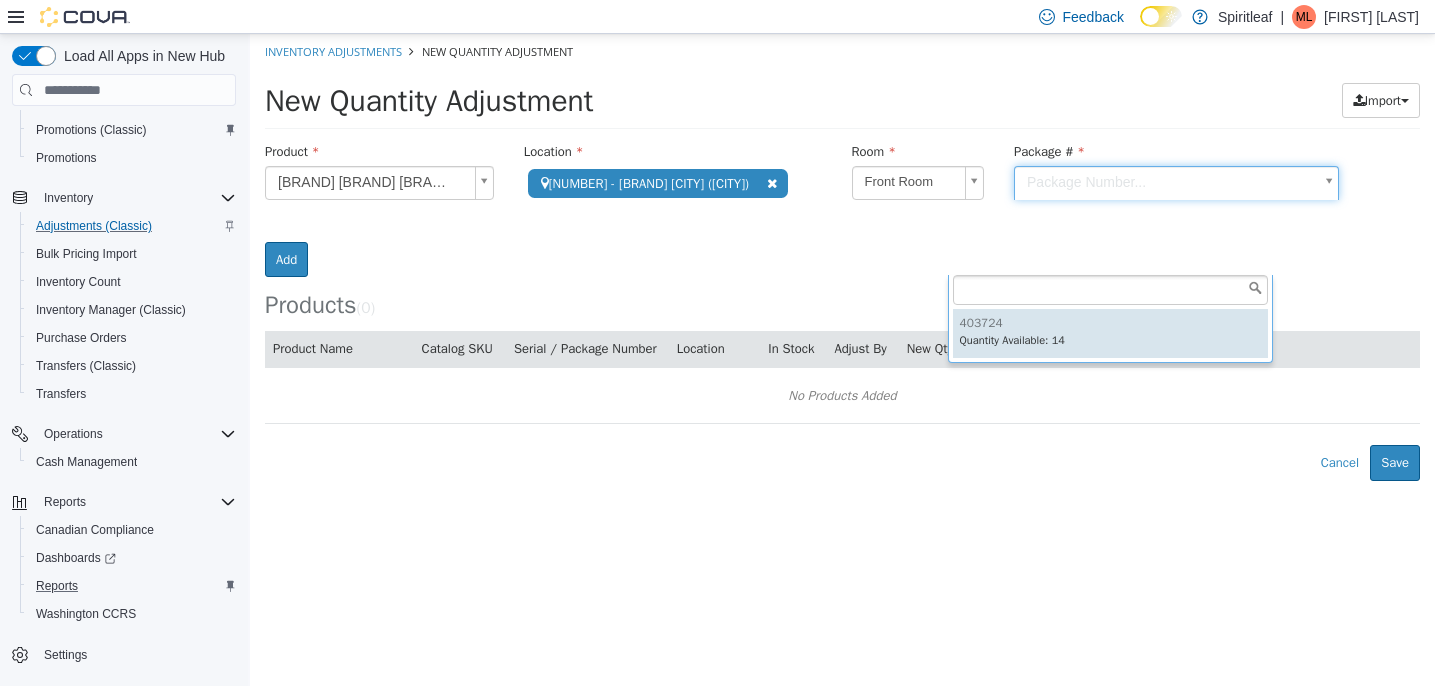 type on "******" 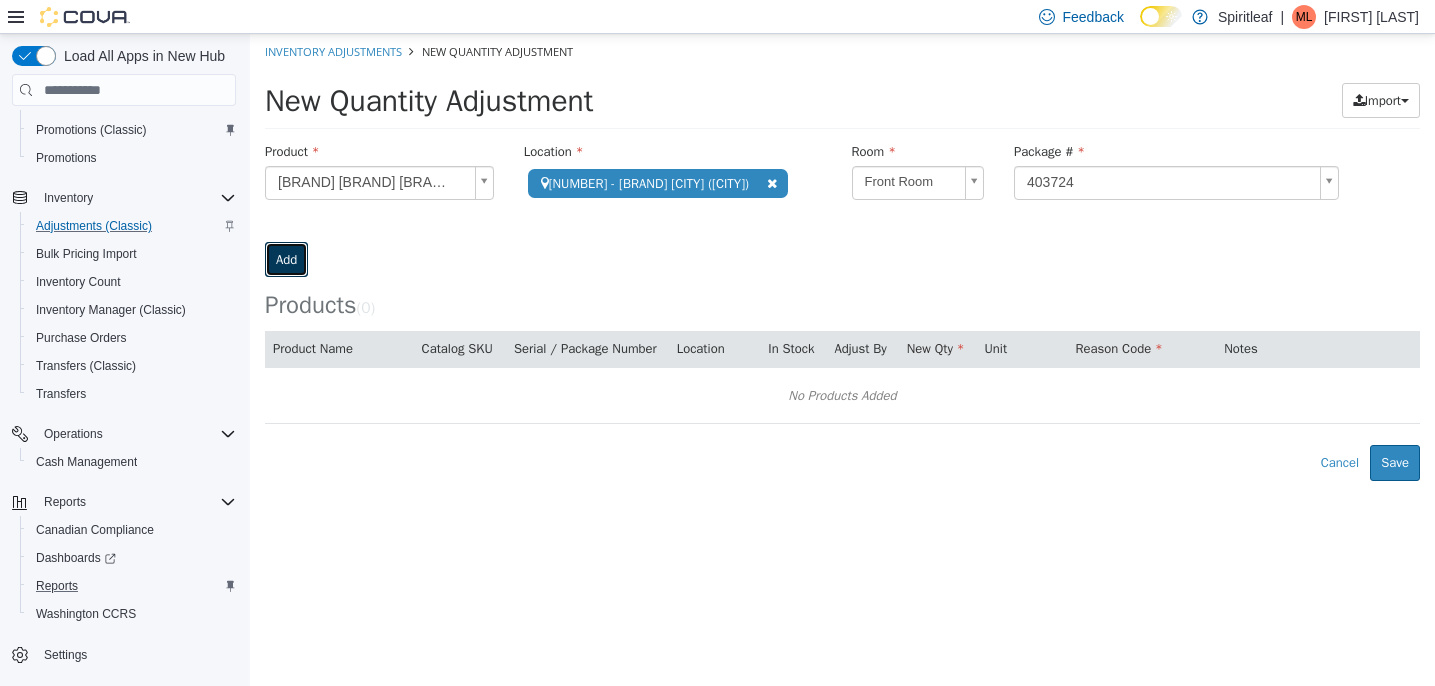 click on "Add" at bounding box center (286, 260) 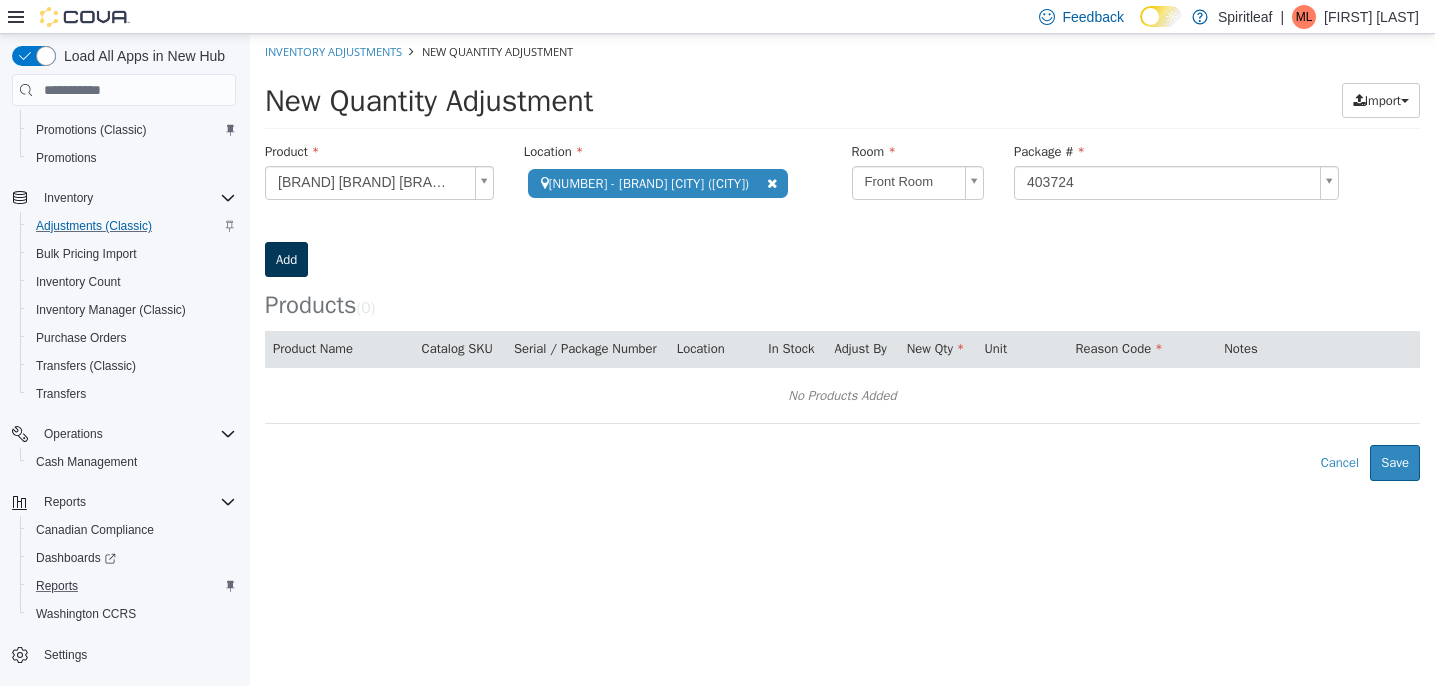 type 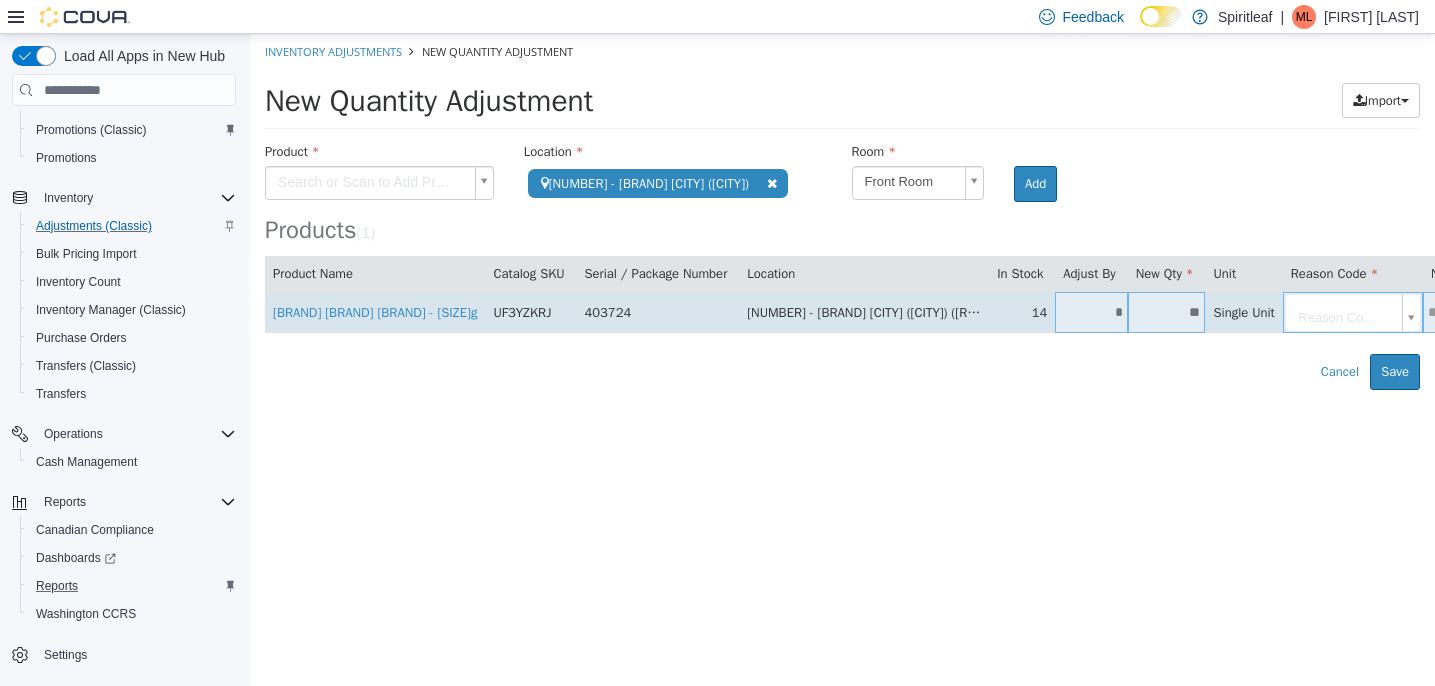 click on "*" at bounding box center [1091, 312] 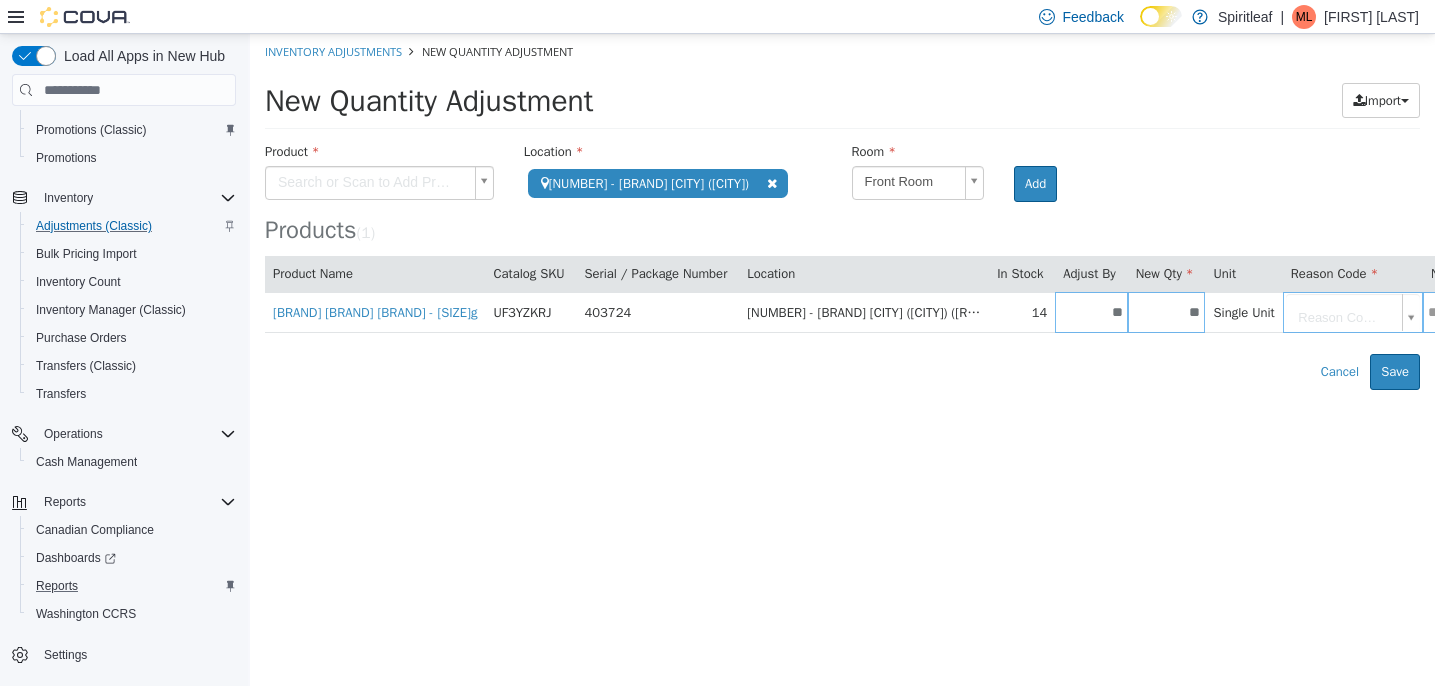 type on "**" 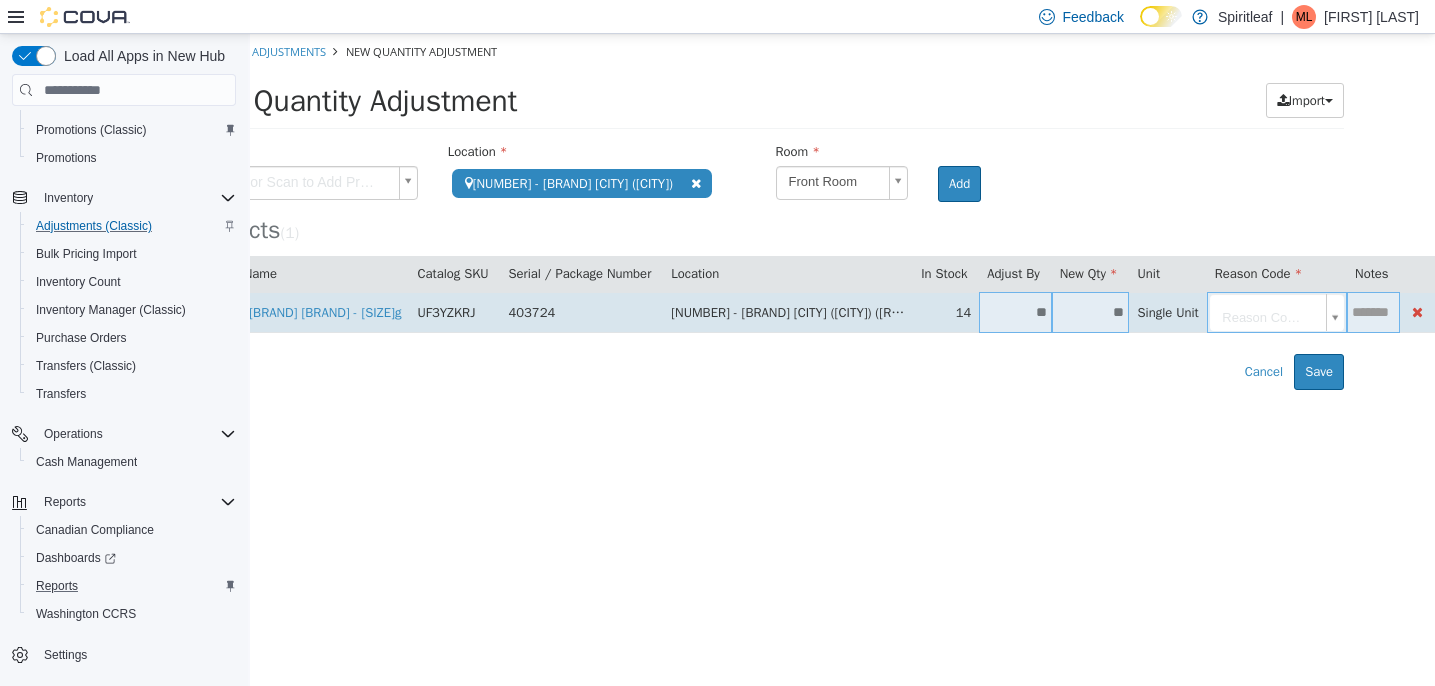 click on "**********" at bounding box center (766, 212) 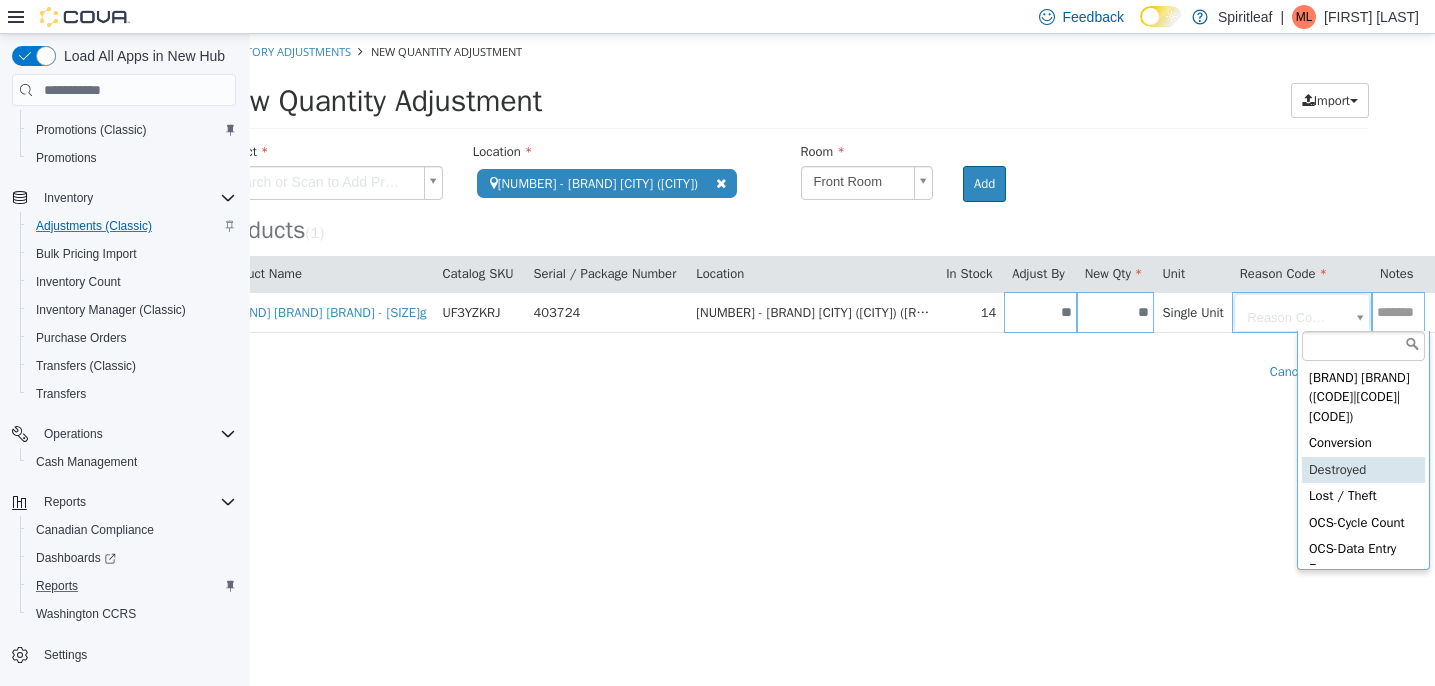 scroll, scrollTop: 663, scrollLeft: 0, axis: vertical 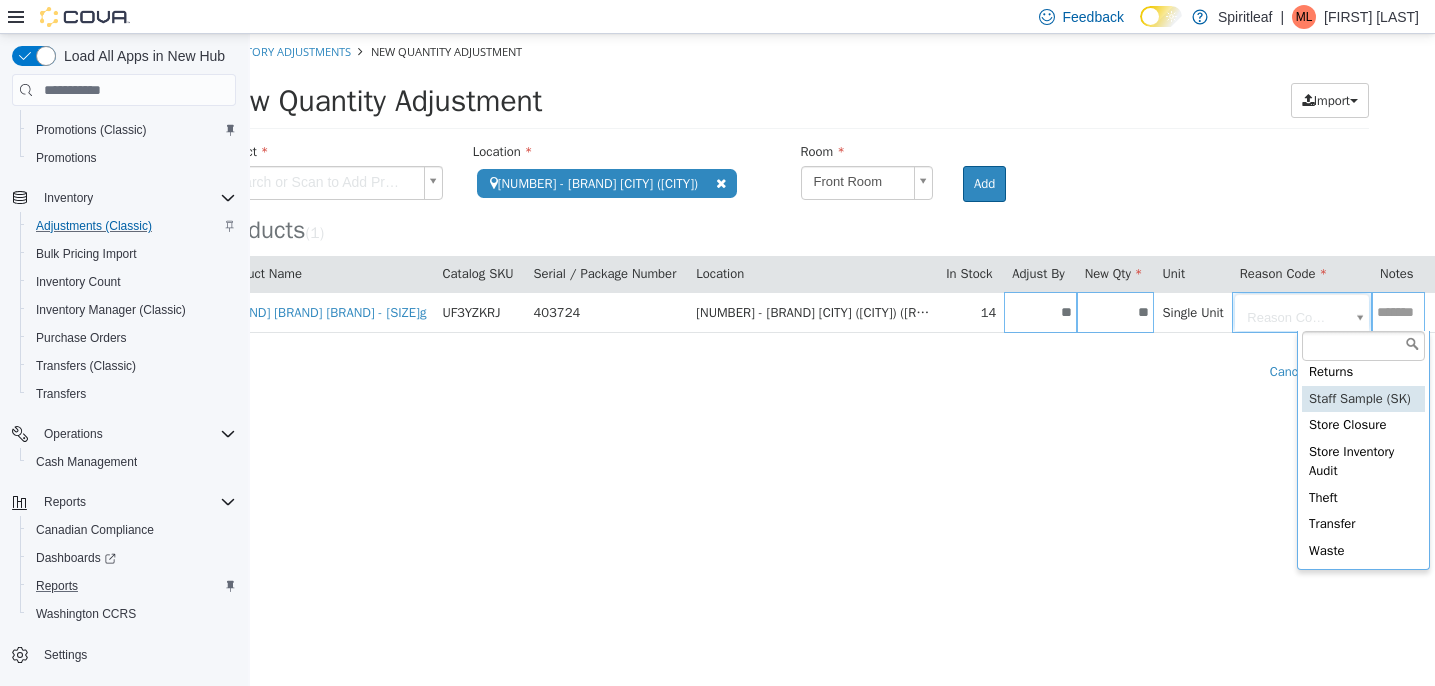 type on "**********" 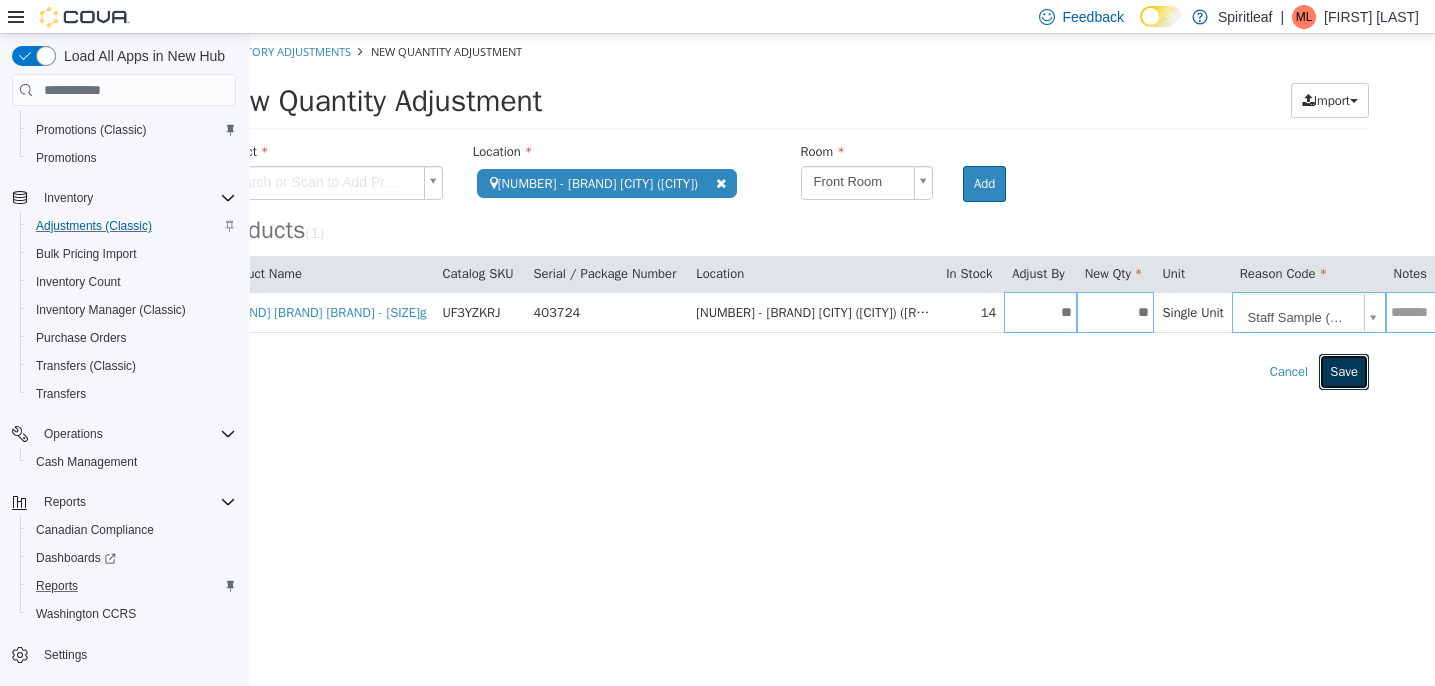 click on "Save" at bounding box center (1344, 372) 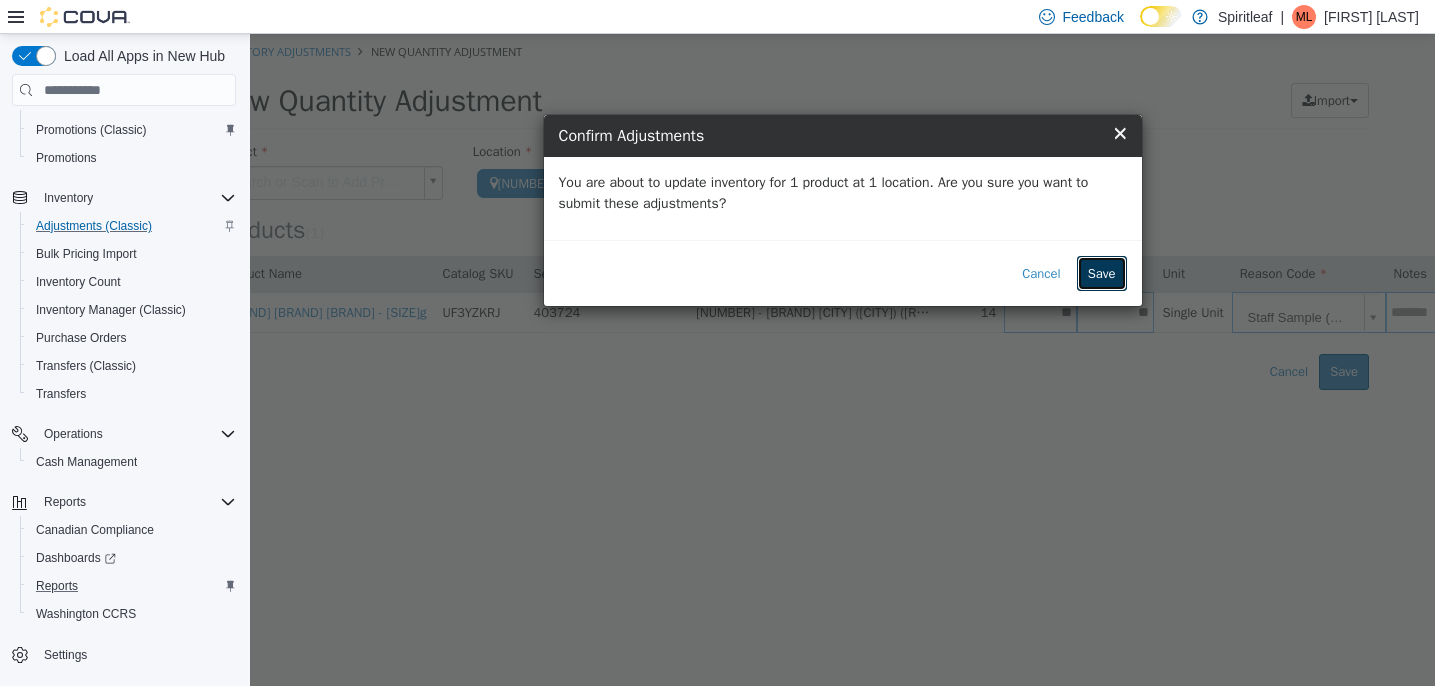 click on "Save" at bounding box center (1102, 274) 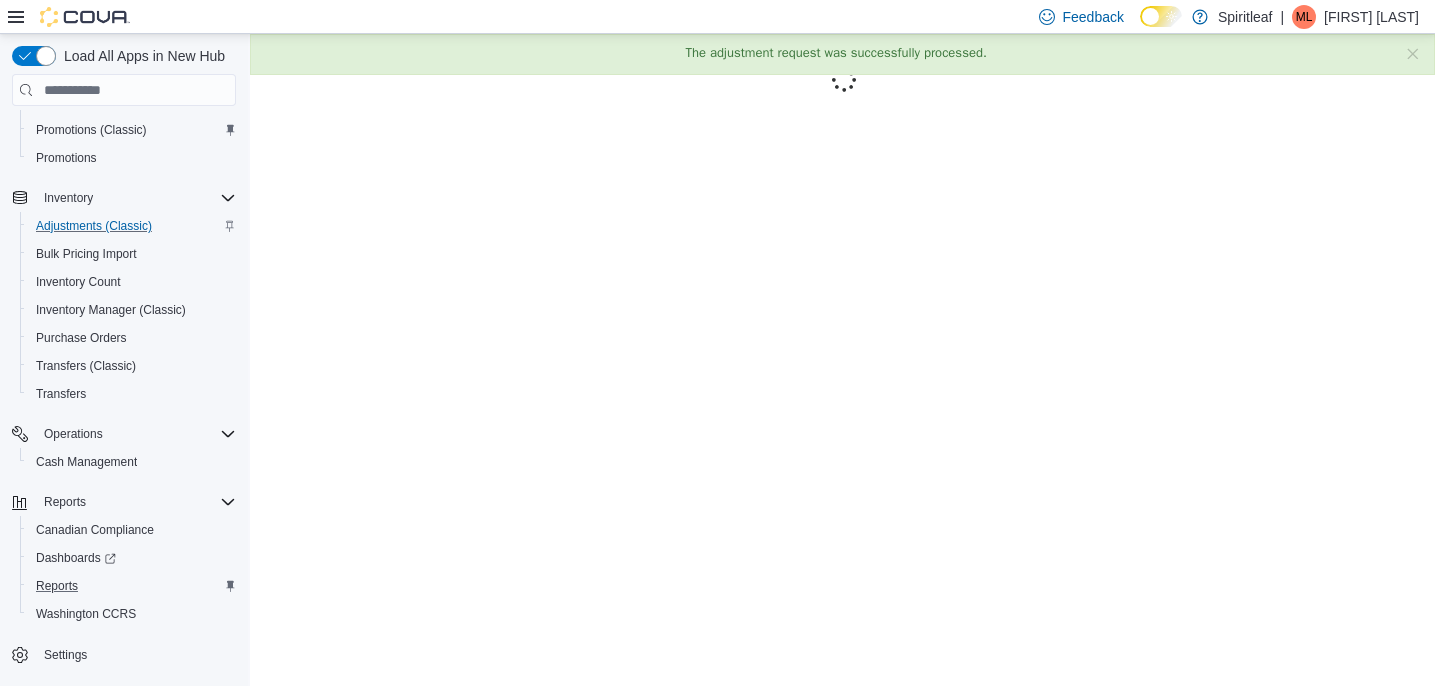 scroll, scrollTop: 0, scrollLeft: 0, axis: both 